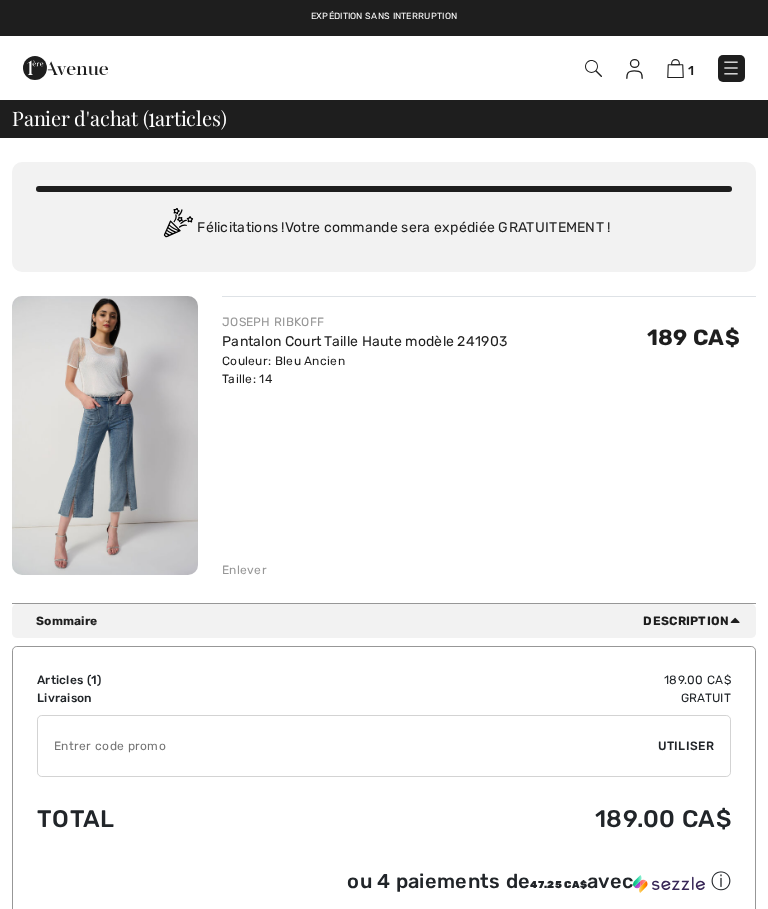 scroll, scrollTop: 0, scrollLeft: 0, axis: both 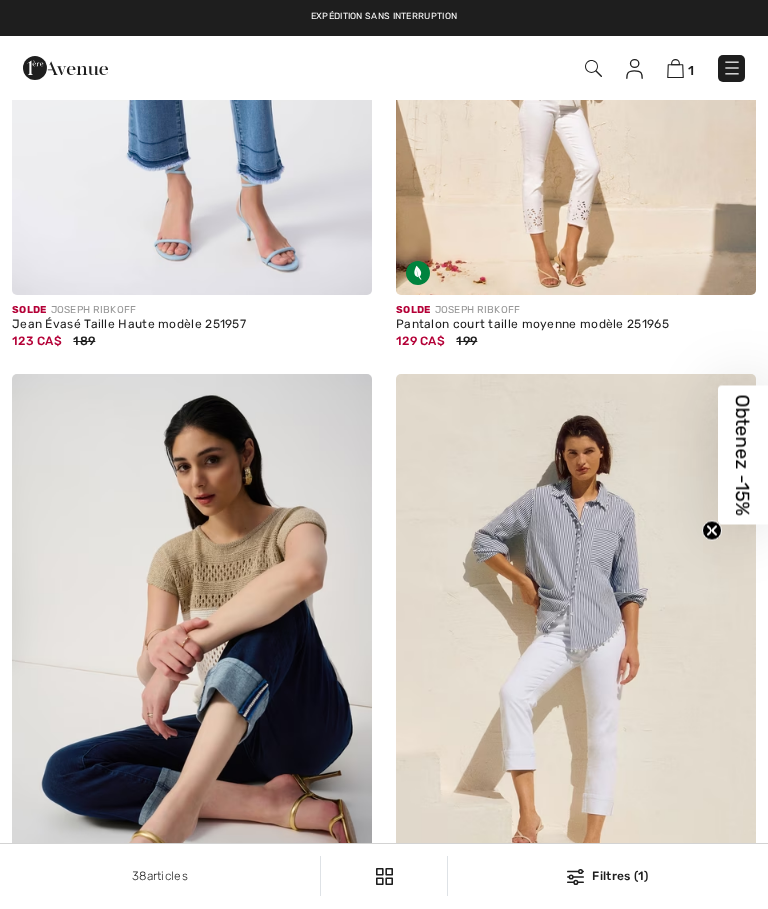 checkbox on "true" 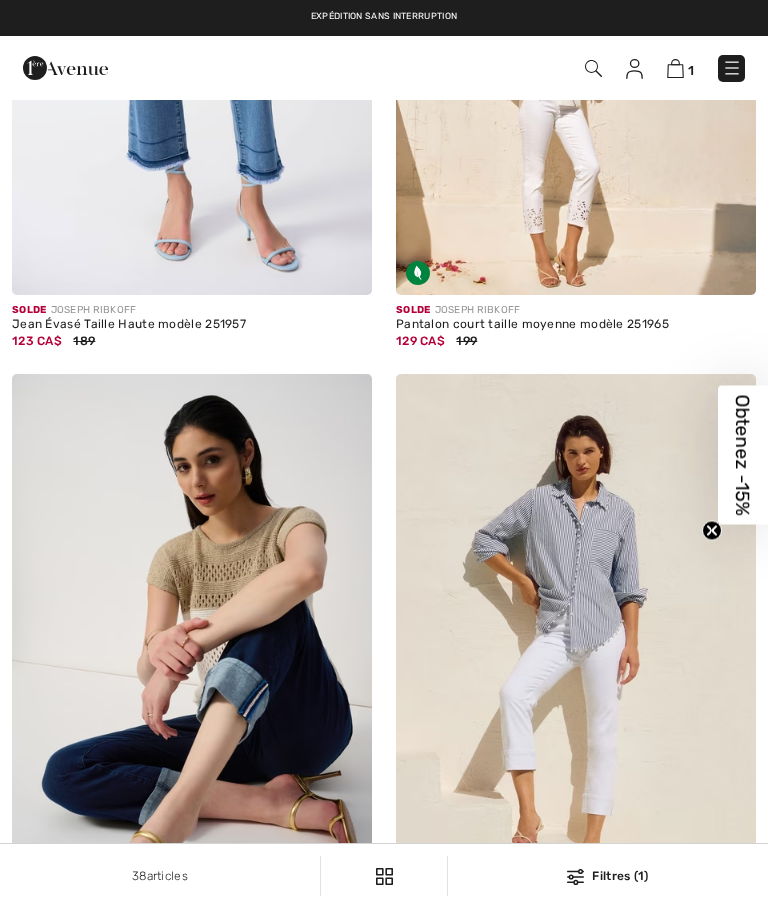 scroll, scrollTop: 8313, scrollLeft: 0, axis: vertical 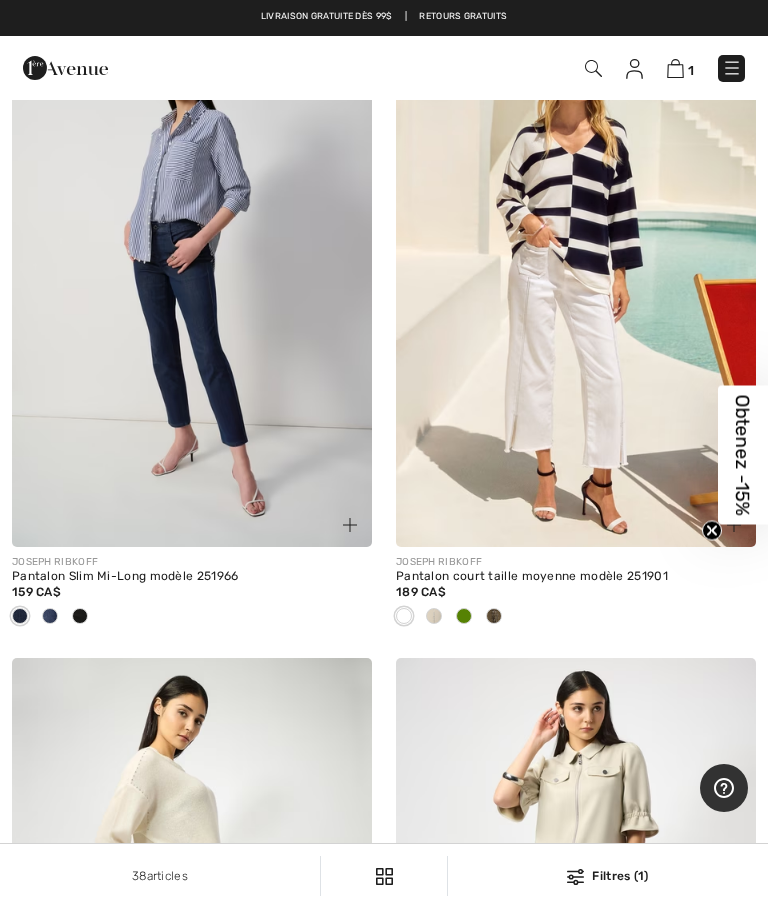 click at bounding box center [434, 617] 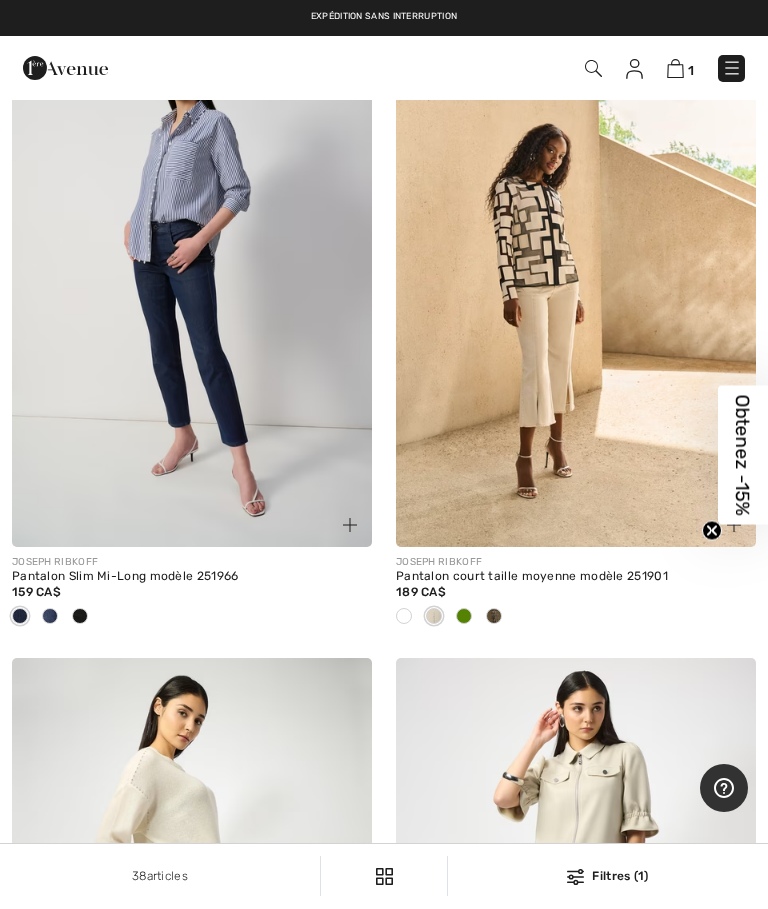 click at bounding box center [576, 277] 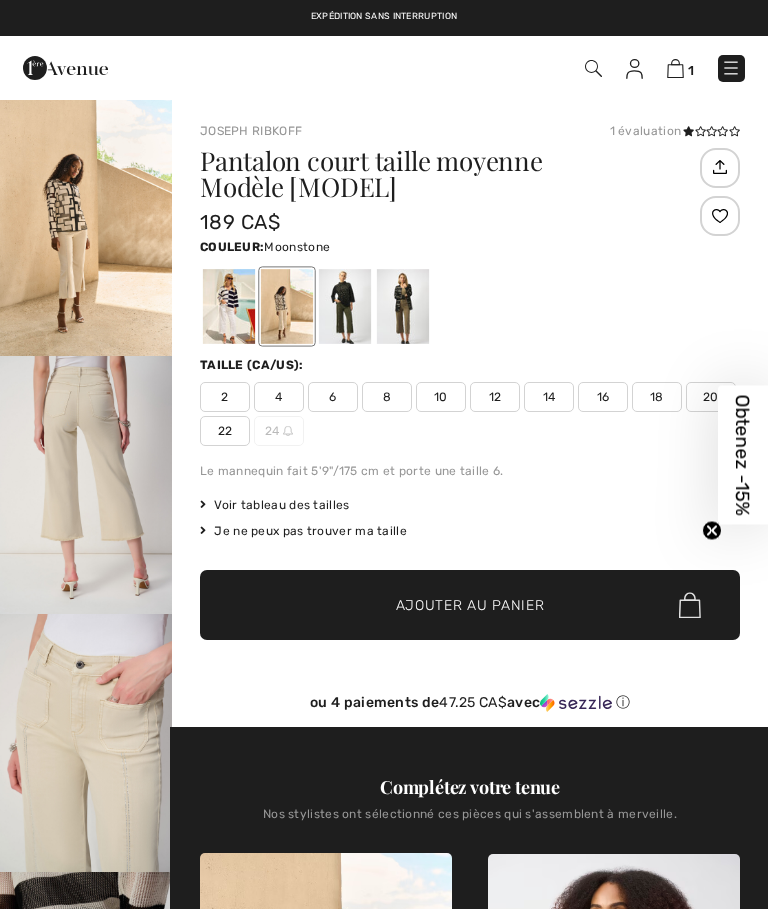 scroll, scrollTop: 0, scrollLeft: 0, axis: both 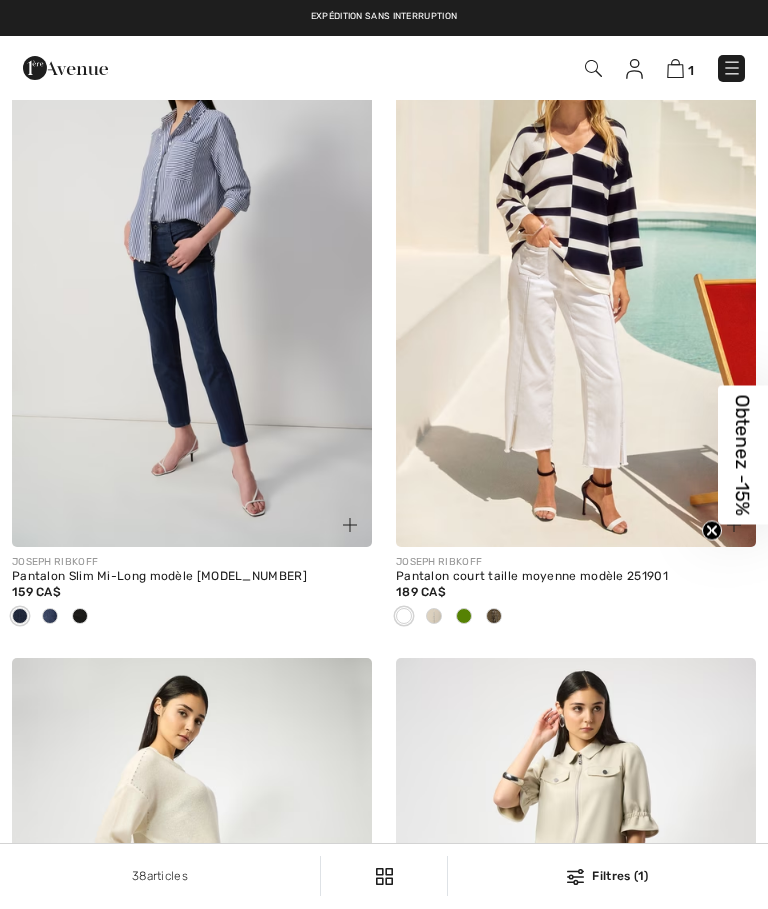 checkbox on "true" 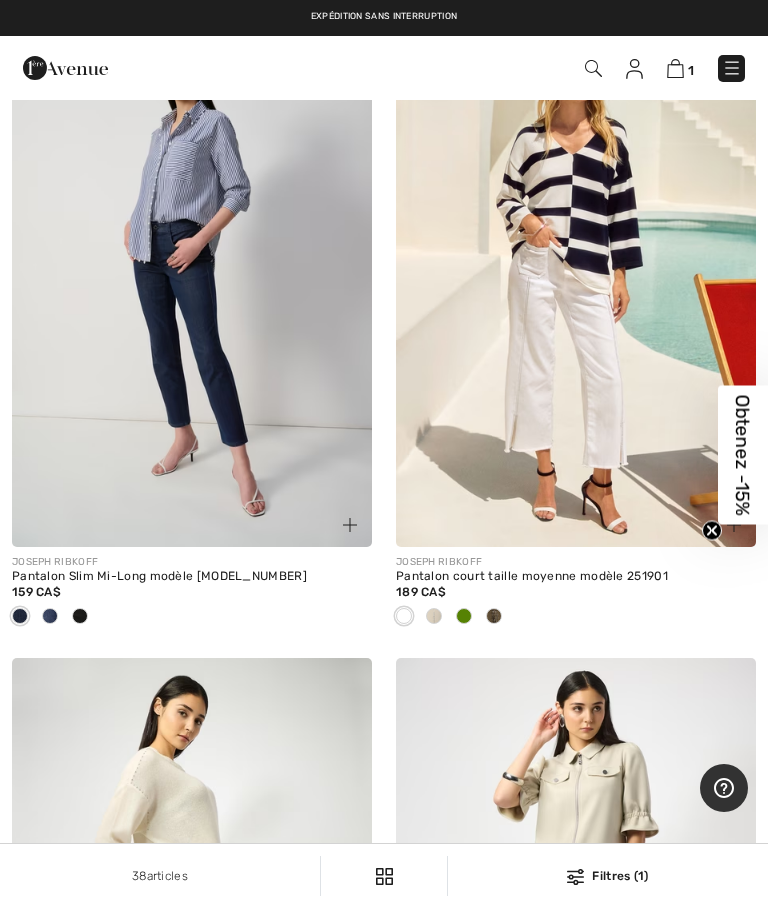scroll, scrollTop: 2829, scrollLeft: 0, axis: vertical 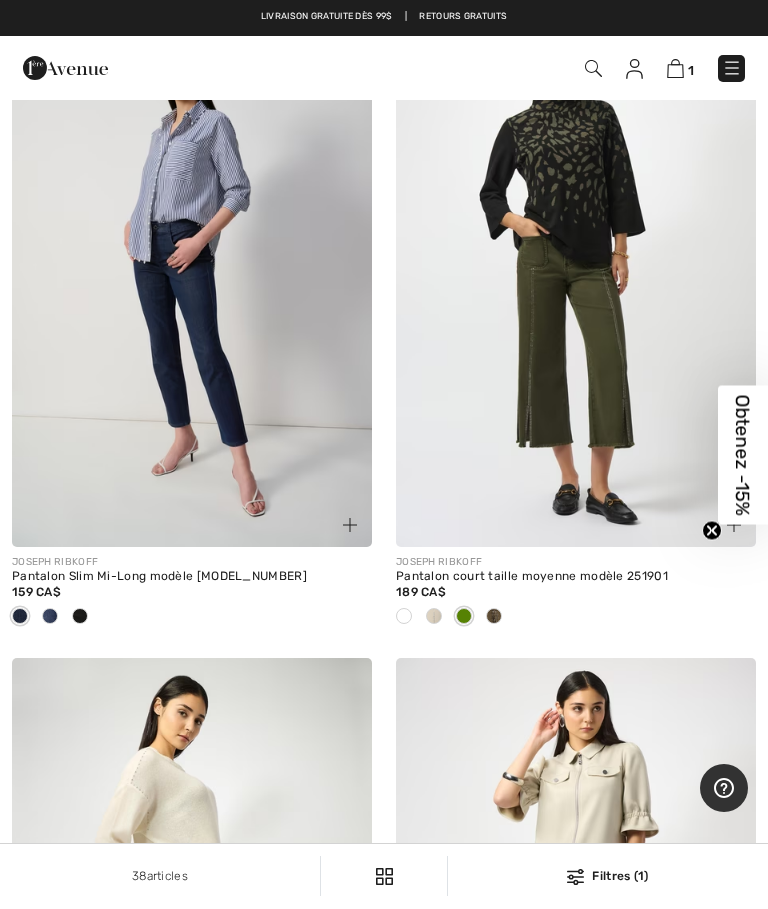 click at bounding box center [494, 617] 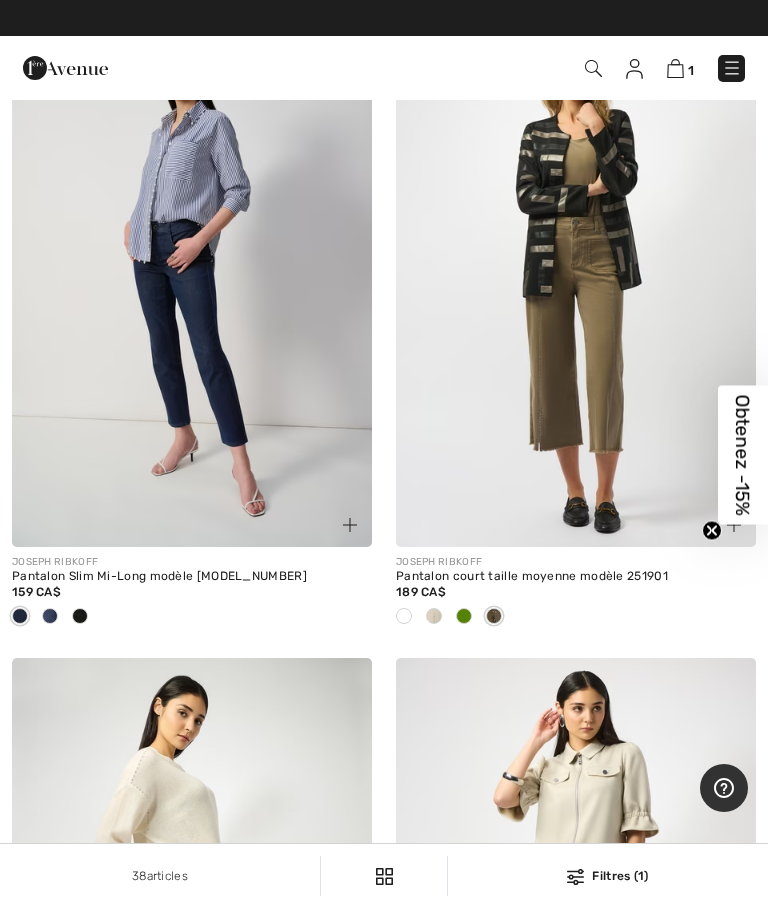 click at bounding box center [576, 277] 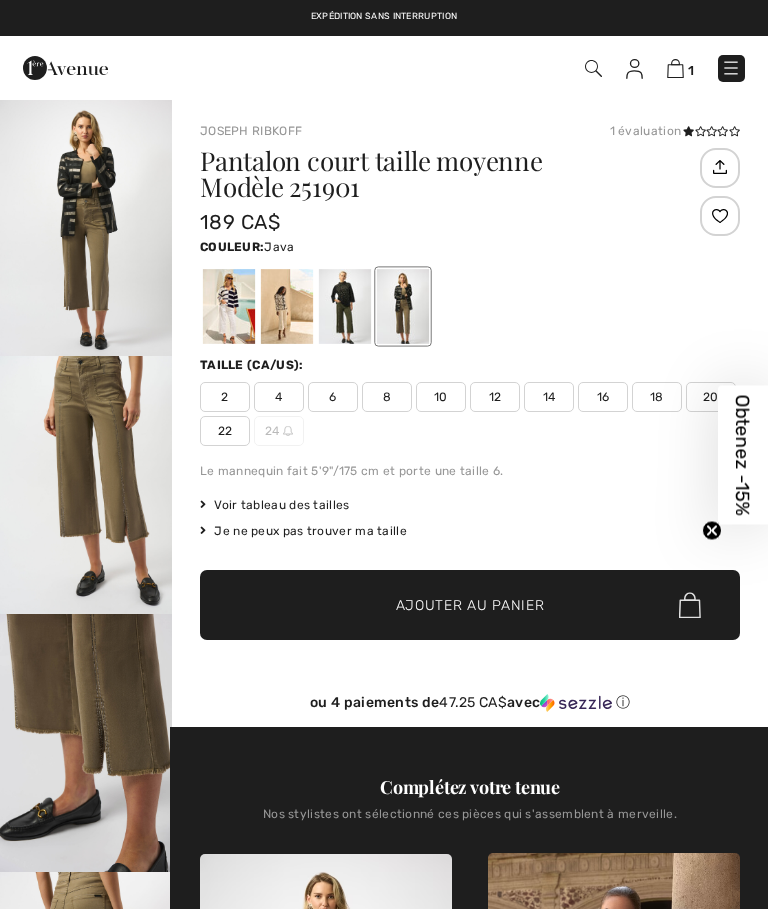 scroll, scrollTop: 0, scrollLeft: 0, axis: both 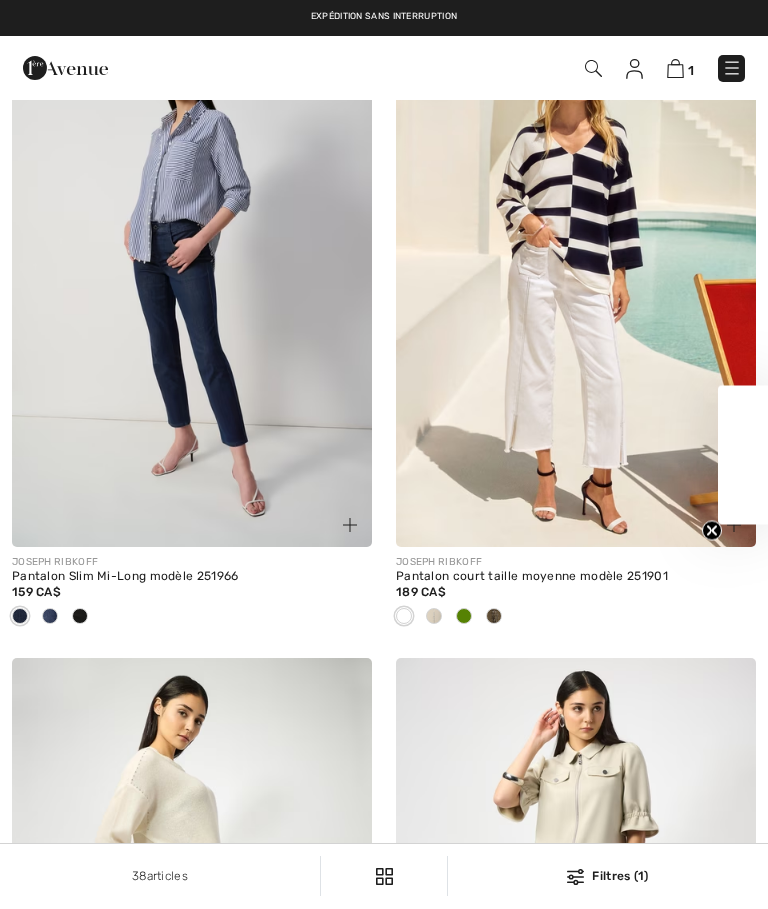 checkbox on "true" 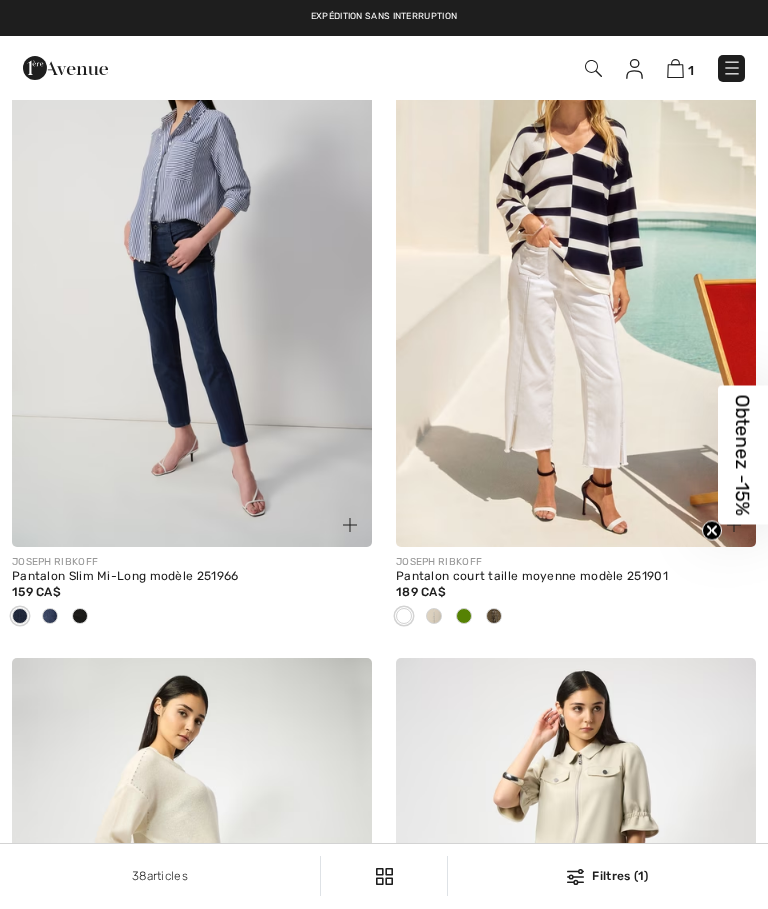 click at bounding box center [464, 616] 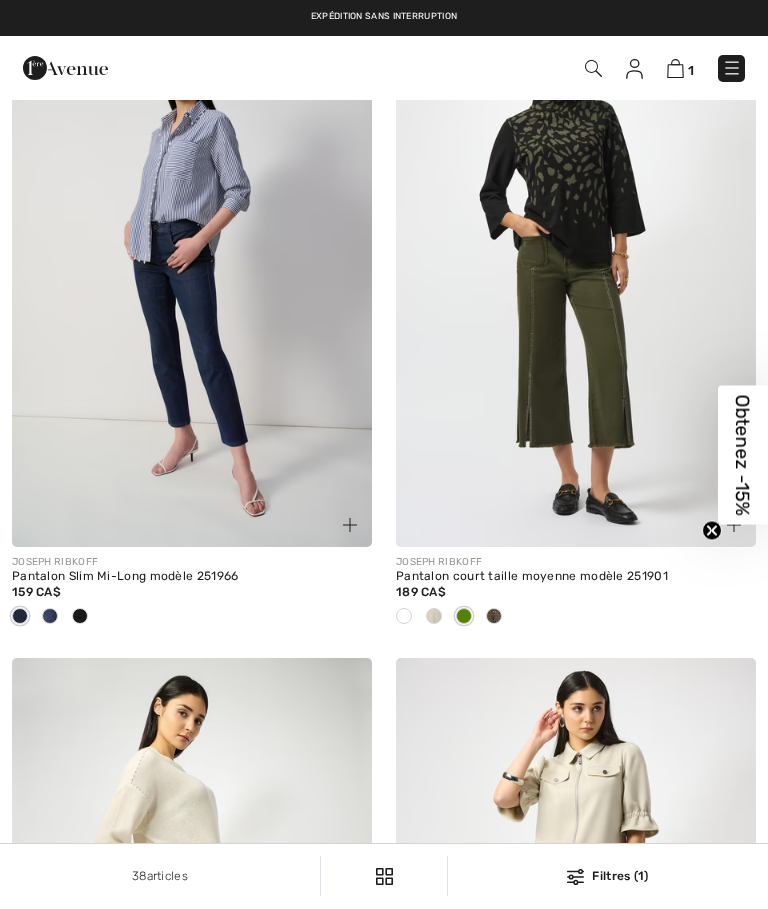 scroll, scrollTop: 2829, scrollLeft: 0, axis: vertical 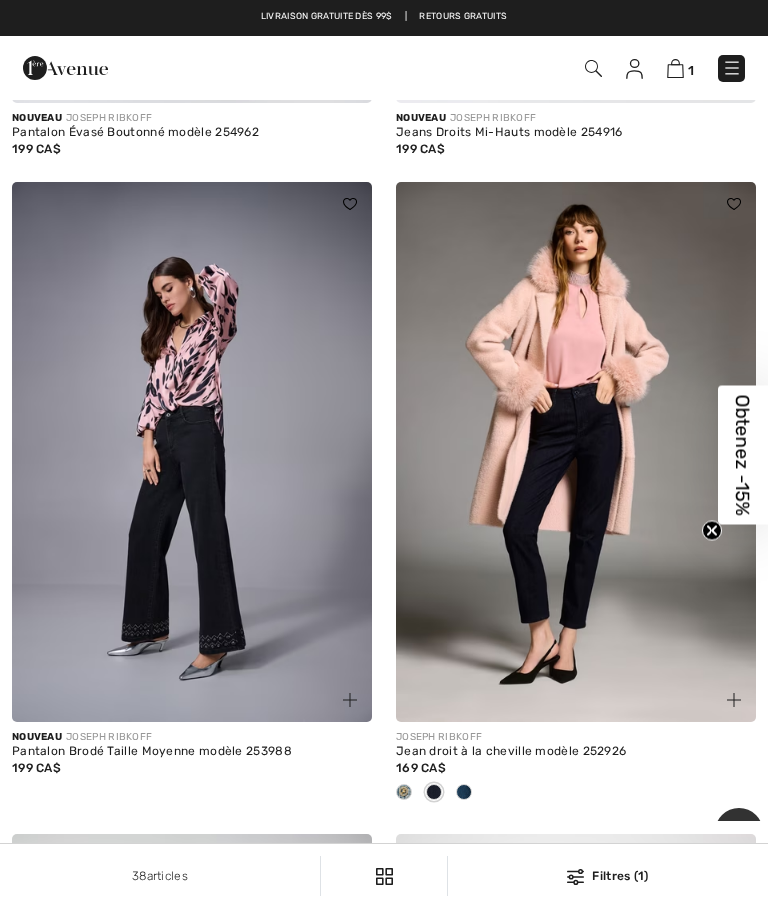 click on "1" at bounding box center [680, 68] 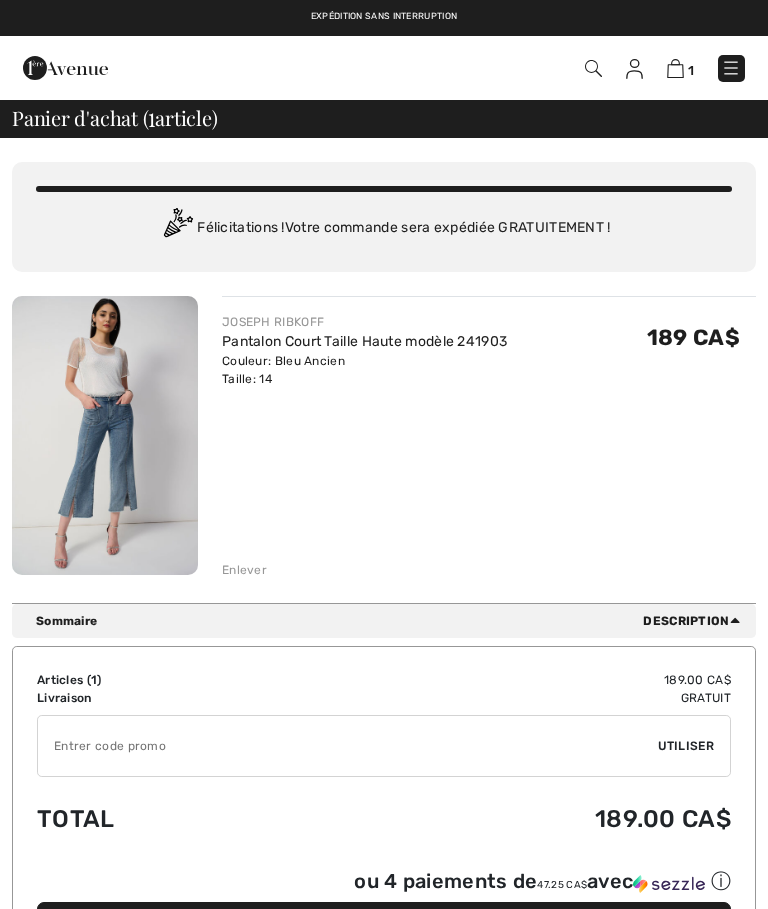 scroll, scrollTop: 0, scrollLeft: 0, axis: both 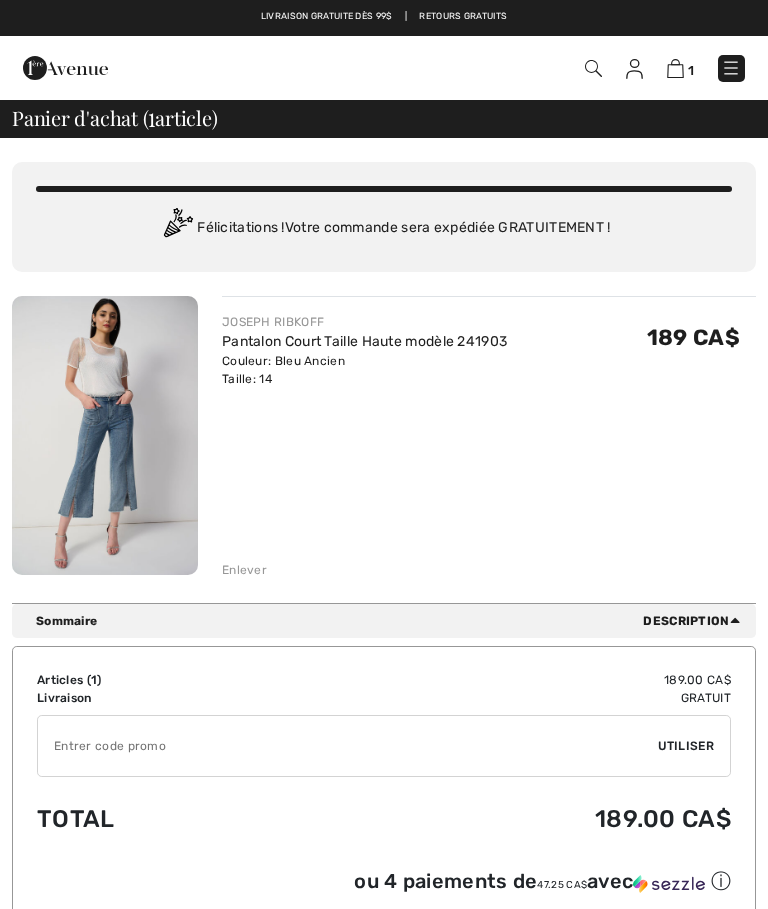 click at bounding box center (593, 68) 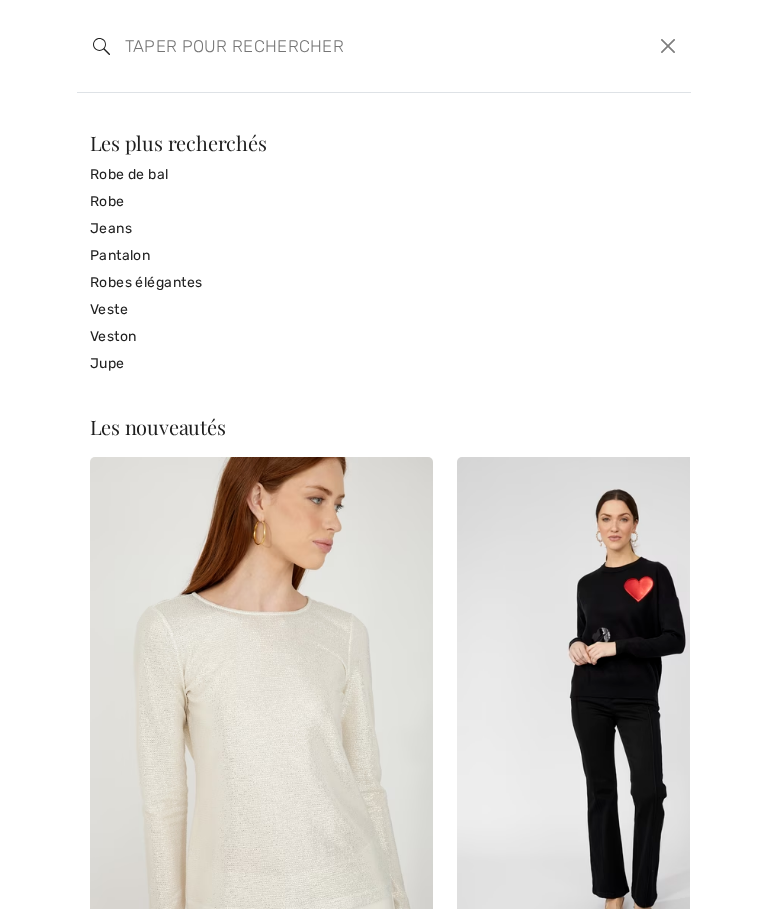 click at bounding box center (320, 46) 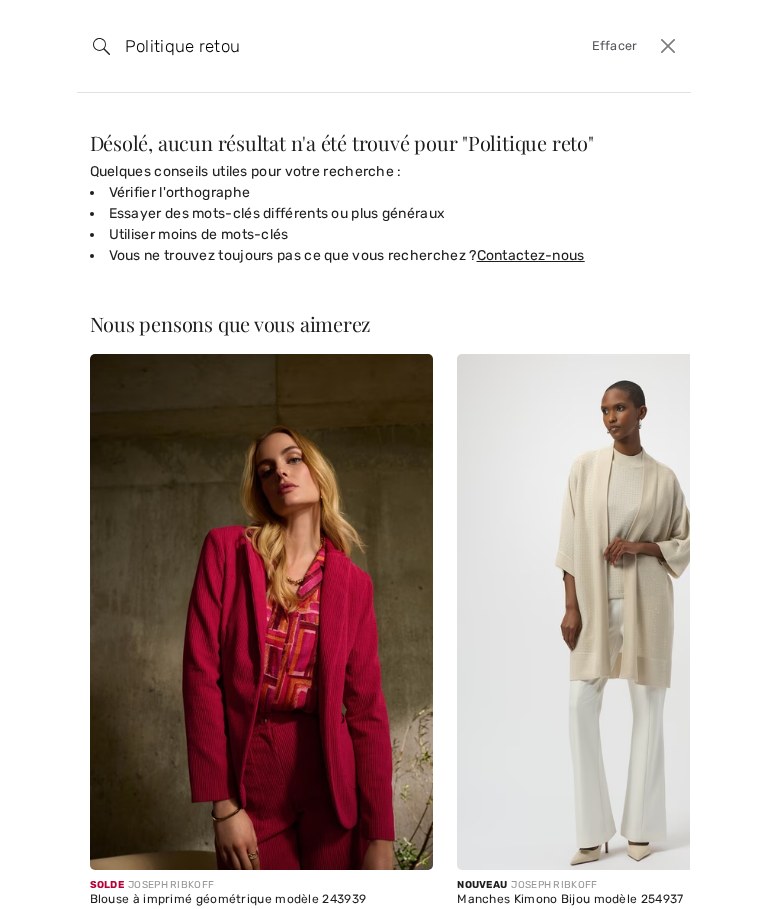 type on "Politique retour" 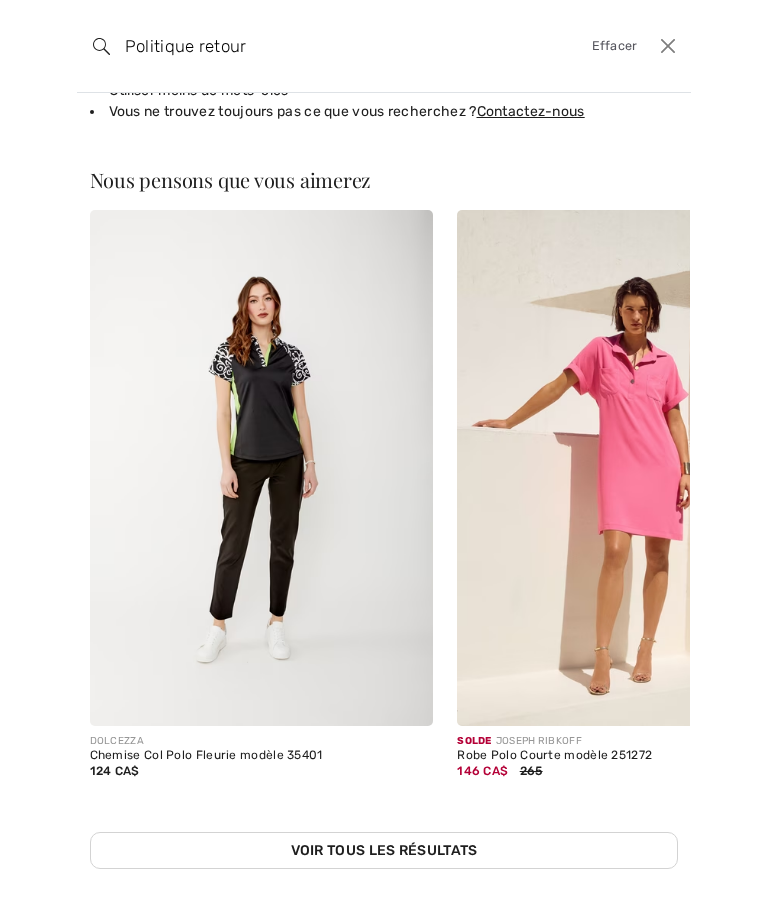 scroll, scrollTop: 1685, scrollLeft: 0, axis: vertical 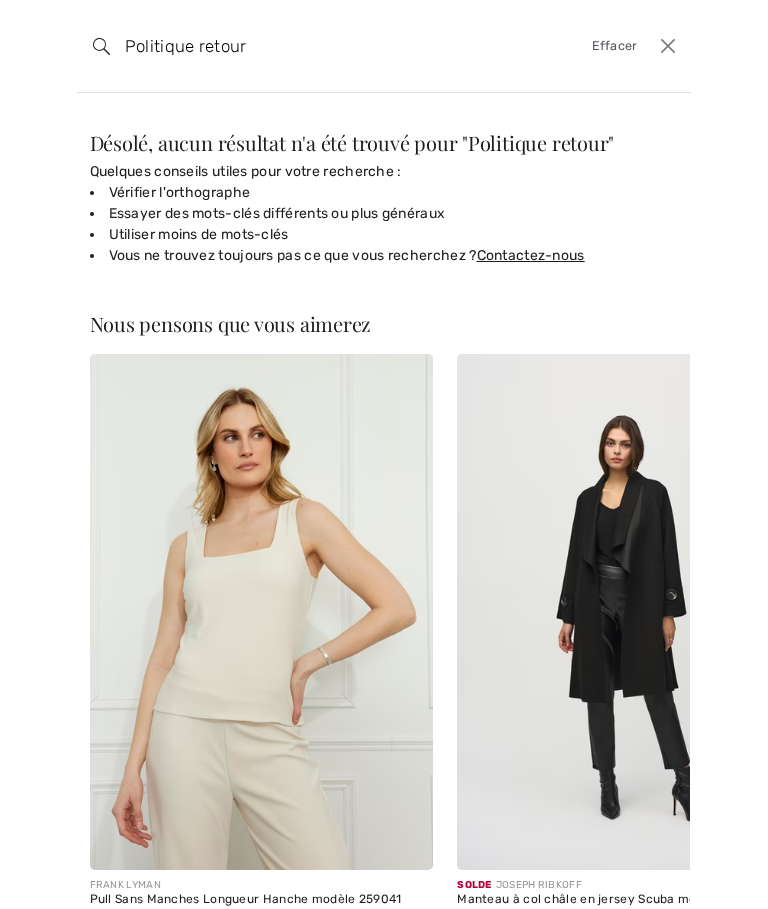 click at bounding box center (668, 46) 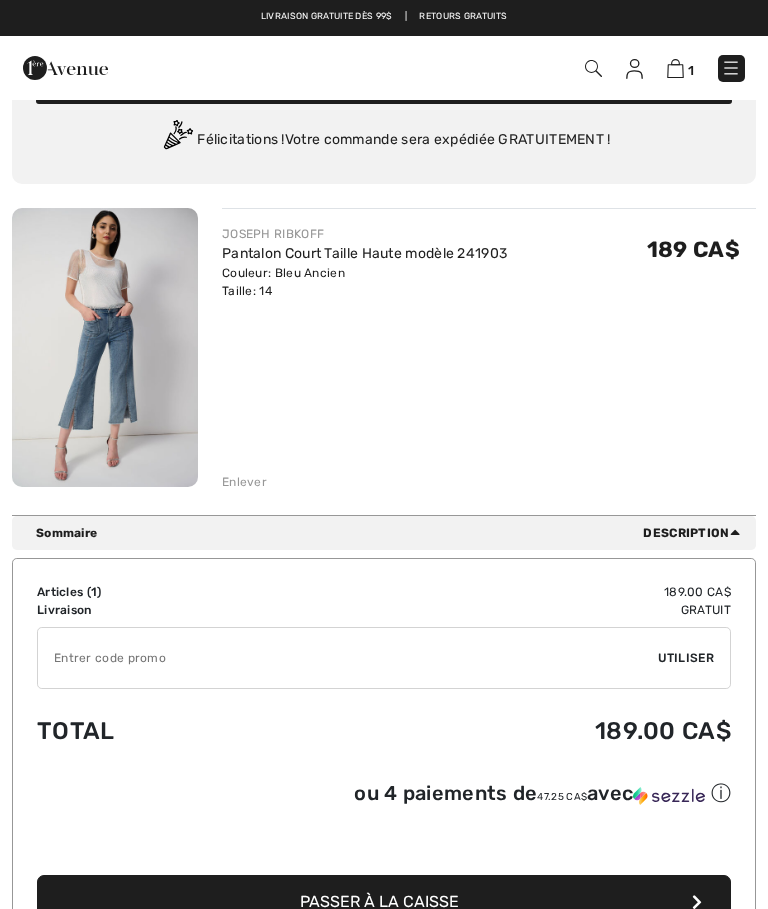 scroll, scrollTop: 0, scrollLeft: 0, axis: both 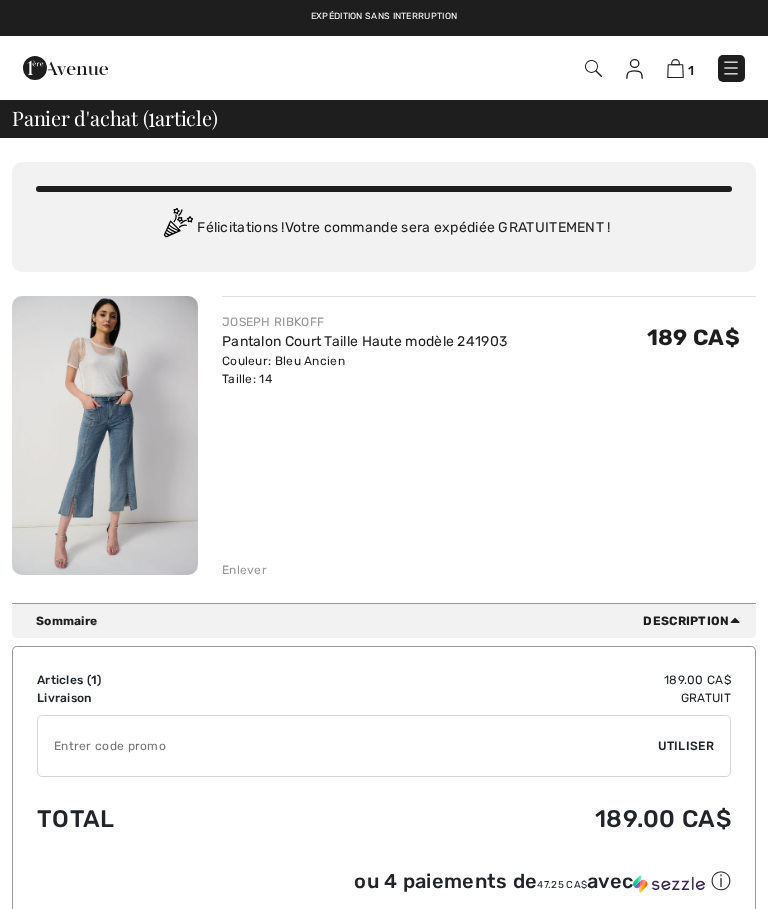 click at bounding box center [731, 68] 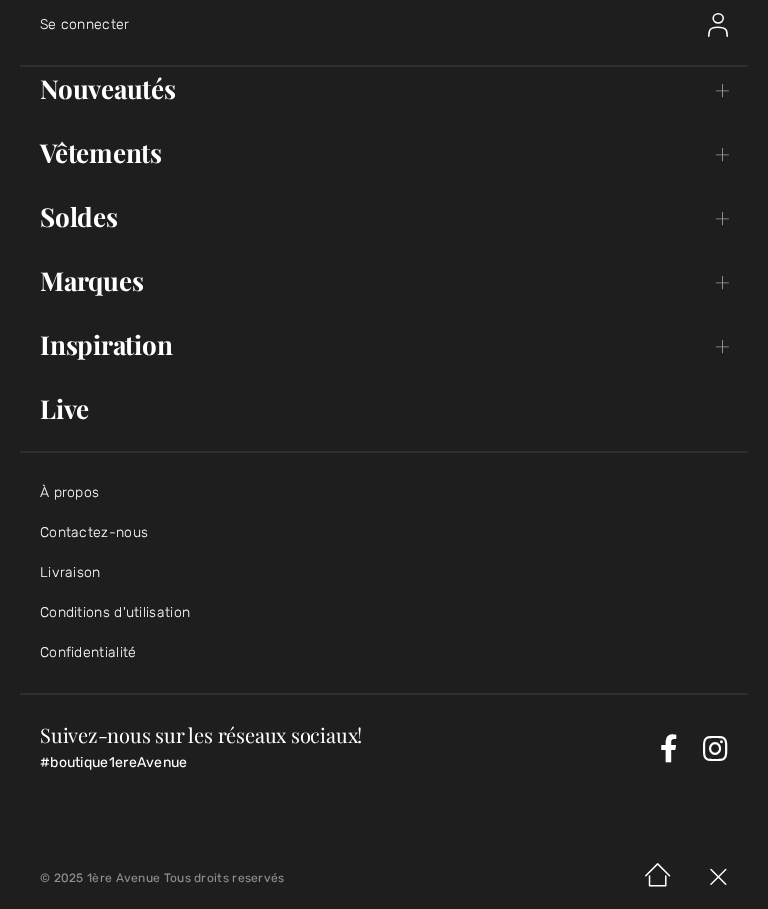 scroll, scrollTop: 106, scrollLeft: 0, axis: vertical 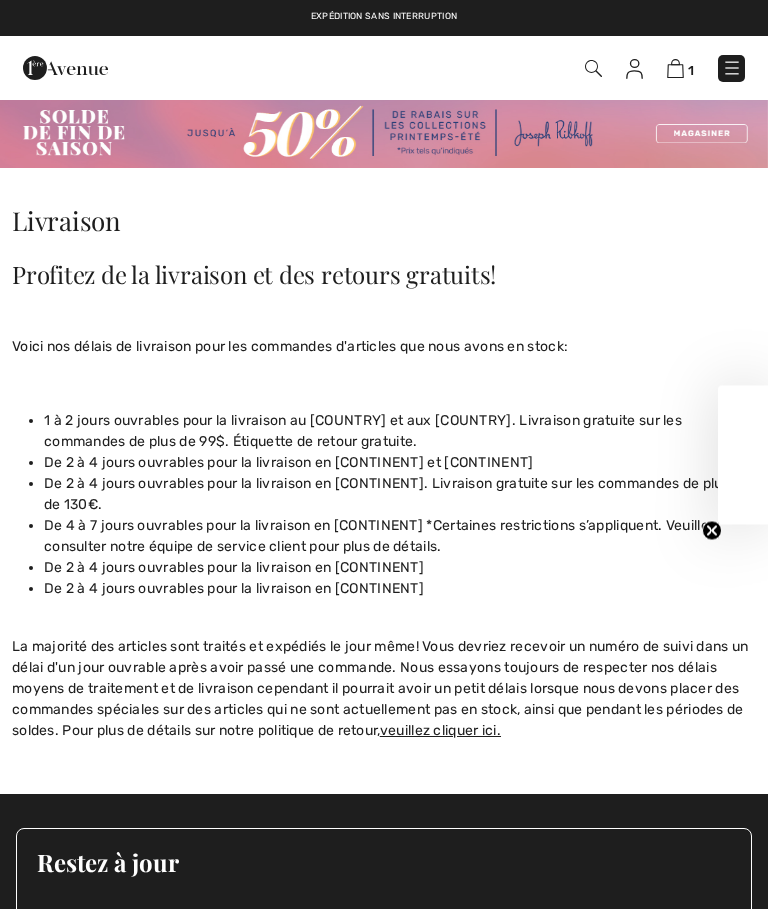 checkbox on "true" 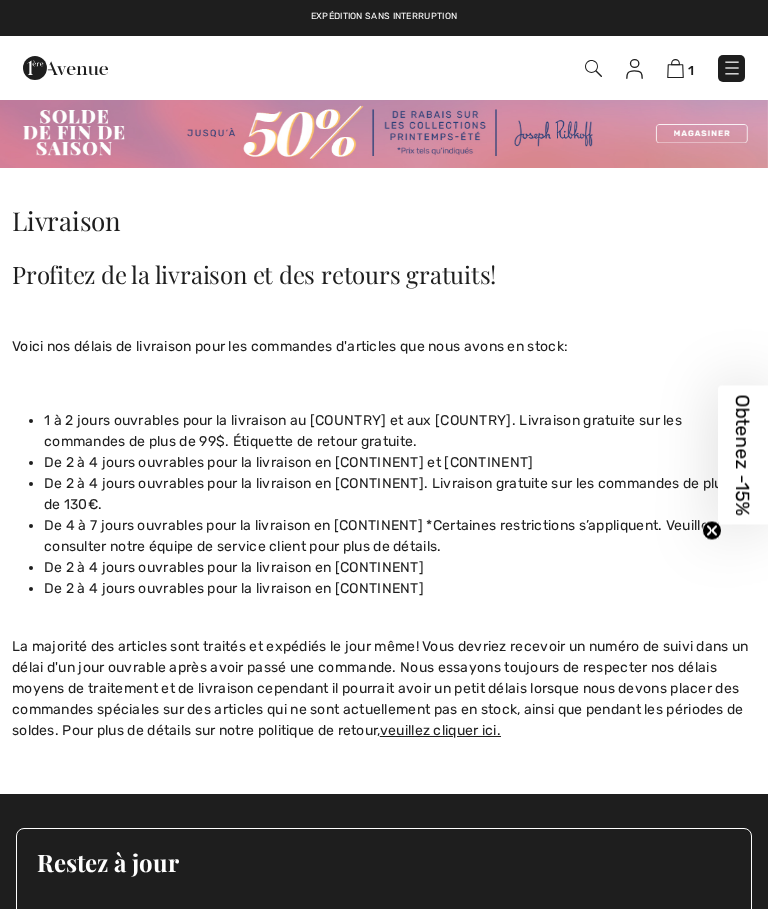 scroll, scrollTop: 0, scrollLeft: 0, axis: both 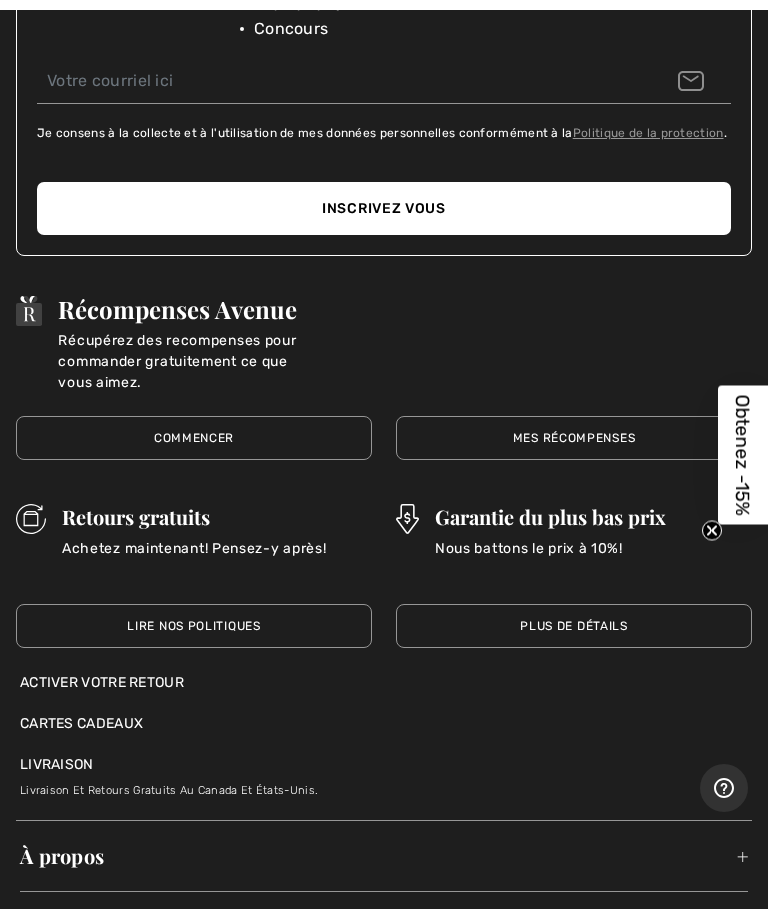 click on "Lire nos politiques" at bounding box center [194, 626] 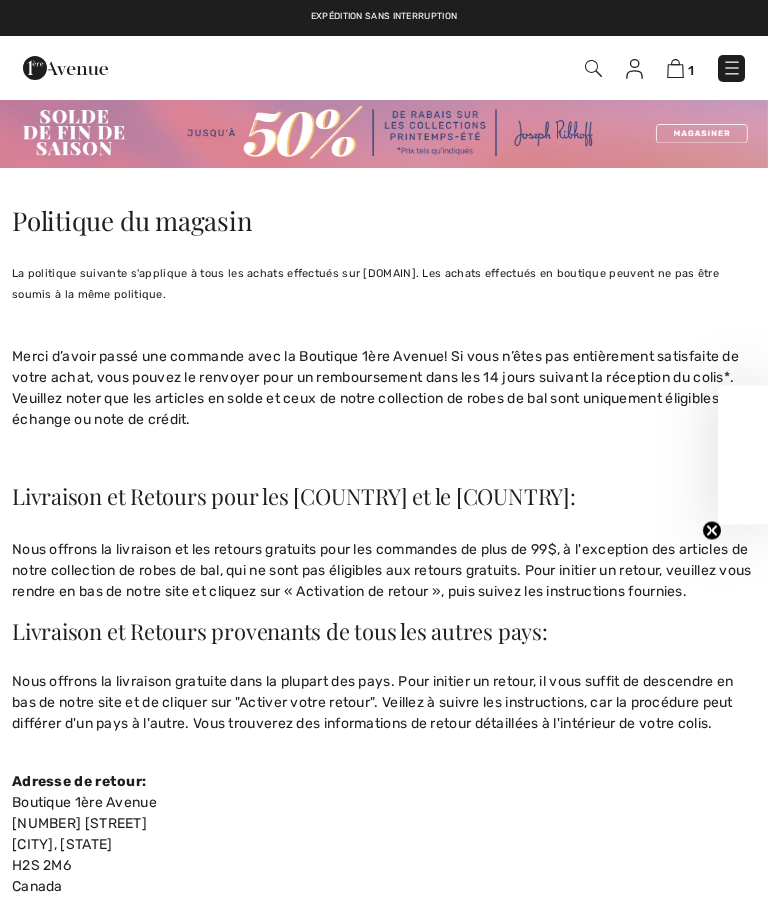 scroll, scrollTop: 0, scrollLeft: 0, axis: both 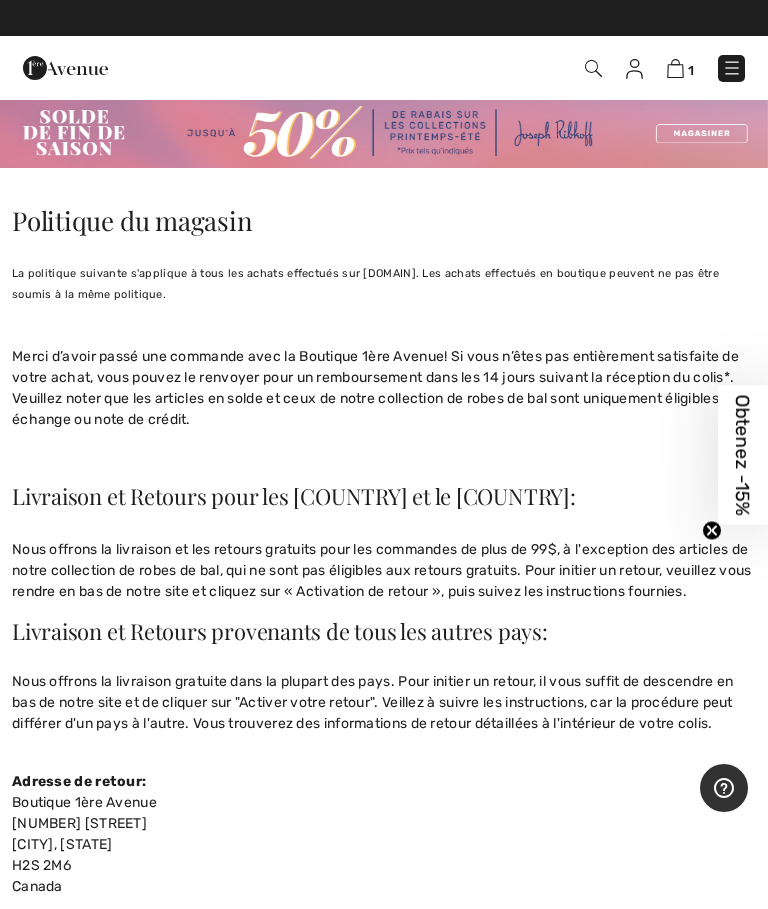 click at bounding box center [675, 68] 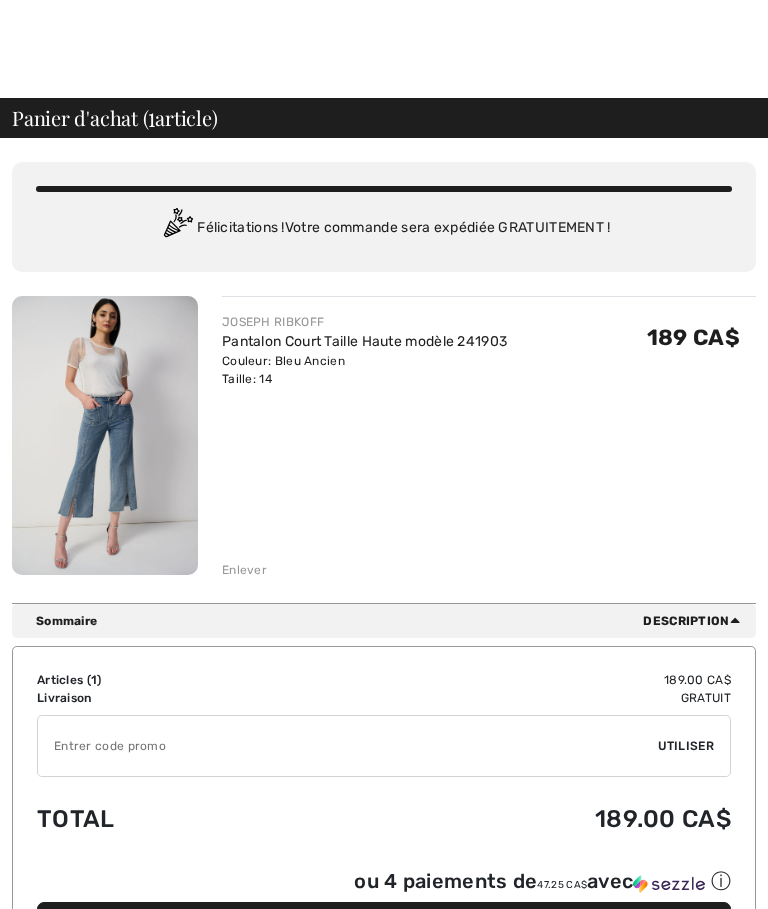 checkbox on "true" 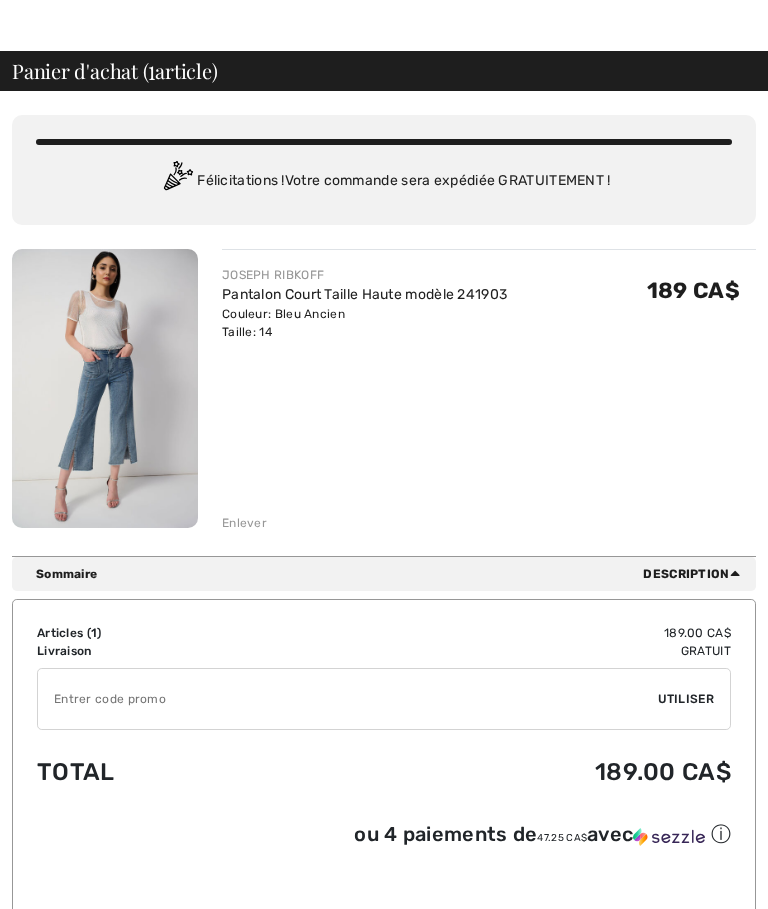 scroll, scrollTop: 0, scrollLeft: 0, axis: both 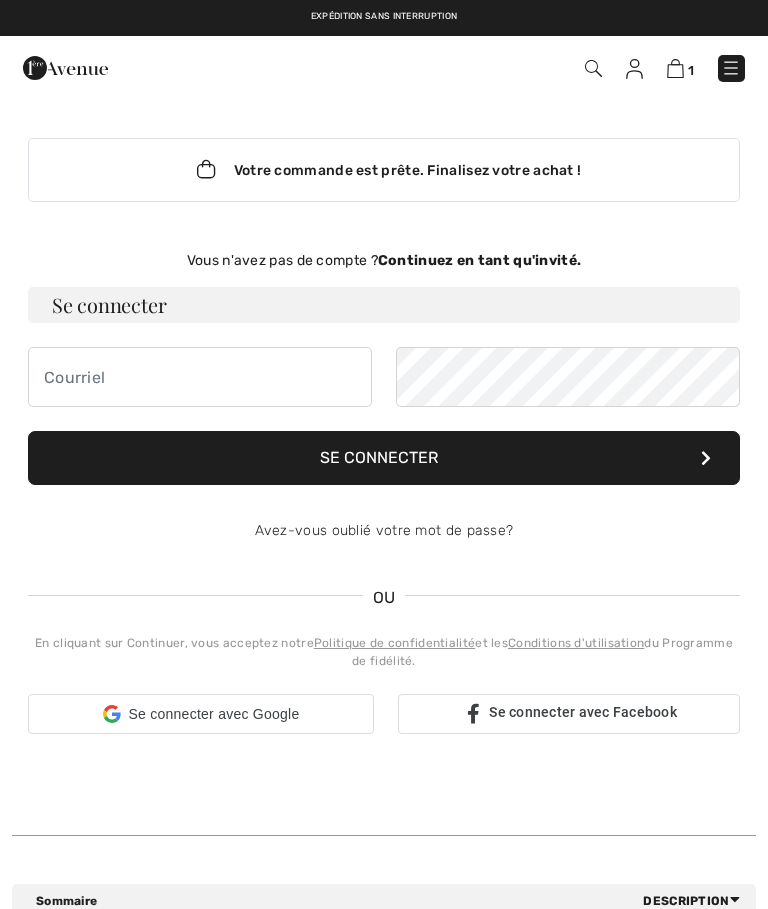 checkbox on "true" 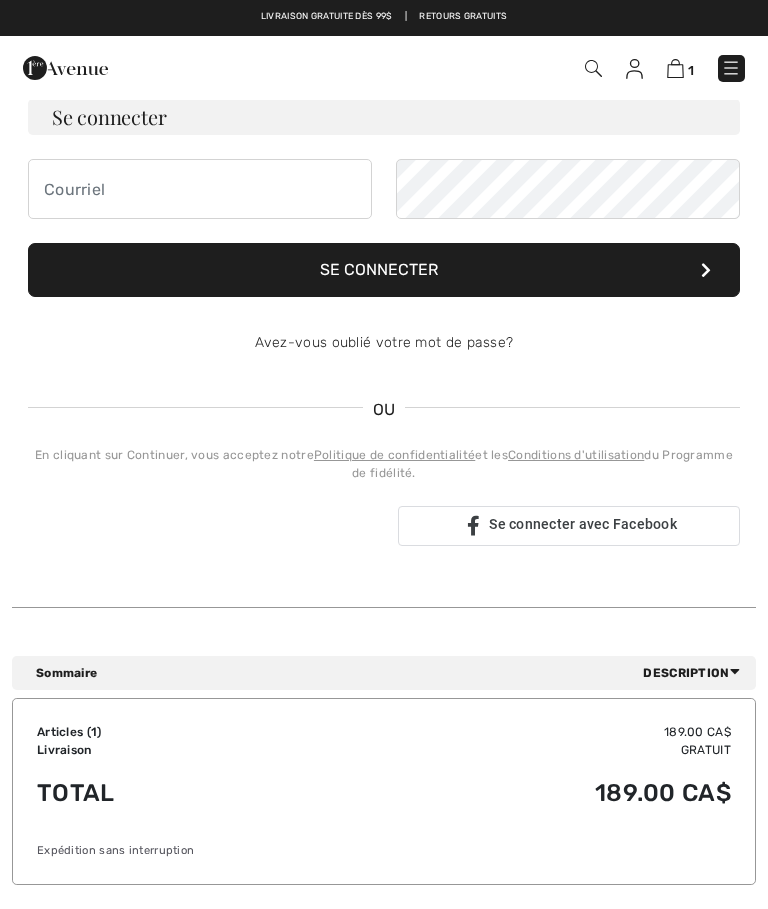 scroll, scrollTop: 0, scrollLeft: 0, axis: both 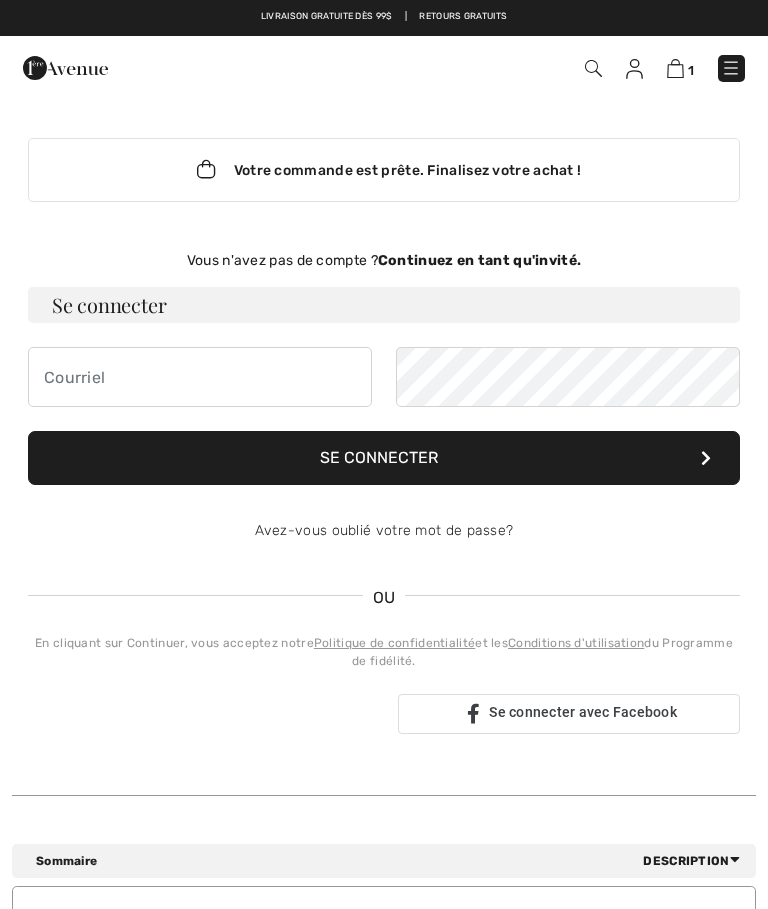 click on "Se connecter avec Facebook" at bounding box center (583, 712) 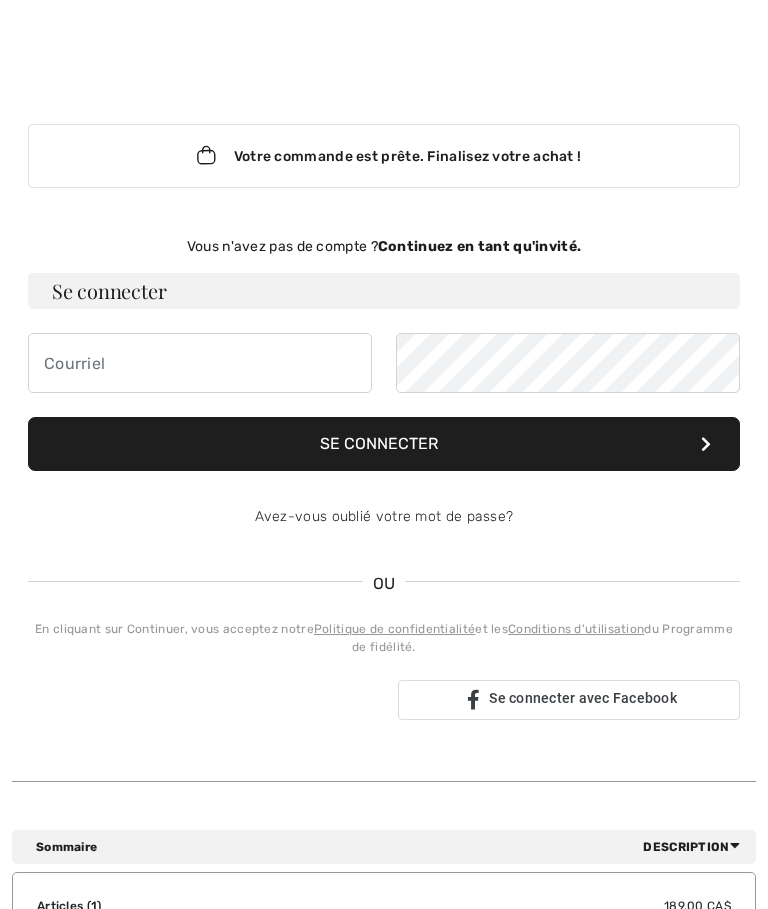 scroll, scrollTop: 117, scrollLeft: 0, axis: vertical 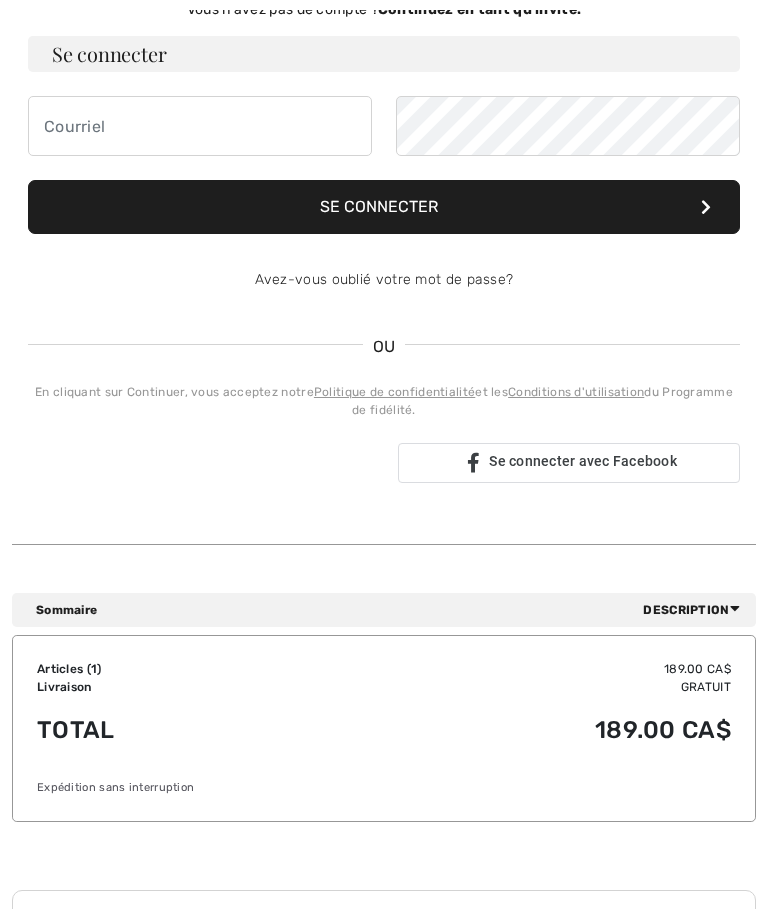 click on "En cliquant sur Continuer, vous acceptez notre Politique de confidentialité et les Conditions d'utilisation du Programme de fidélité." at bounding box center (384, 401) 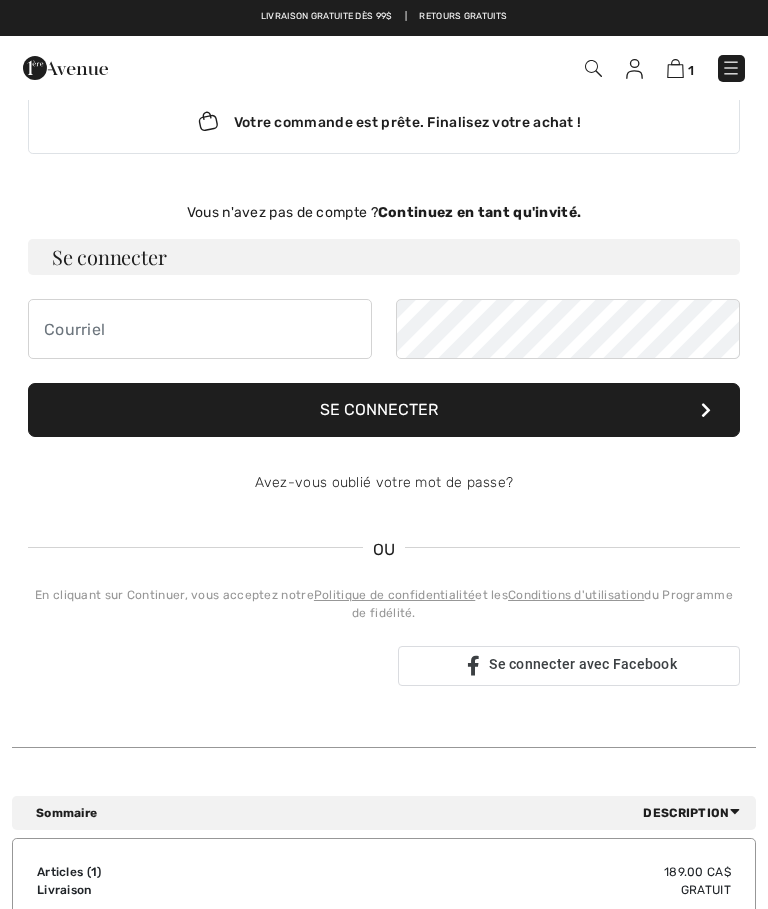 scroll, scrollTop: 0, scrollLeft: 0, axis: both 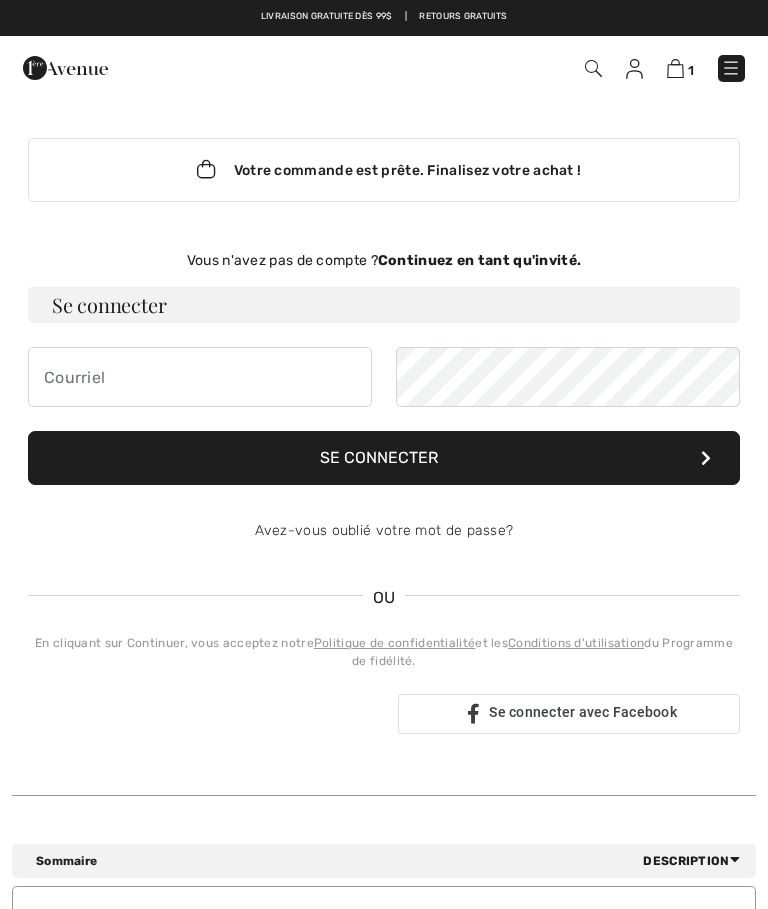 click on "Continuez en tant qu'invité." at bounding box center [479, 260] 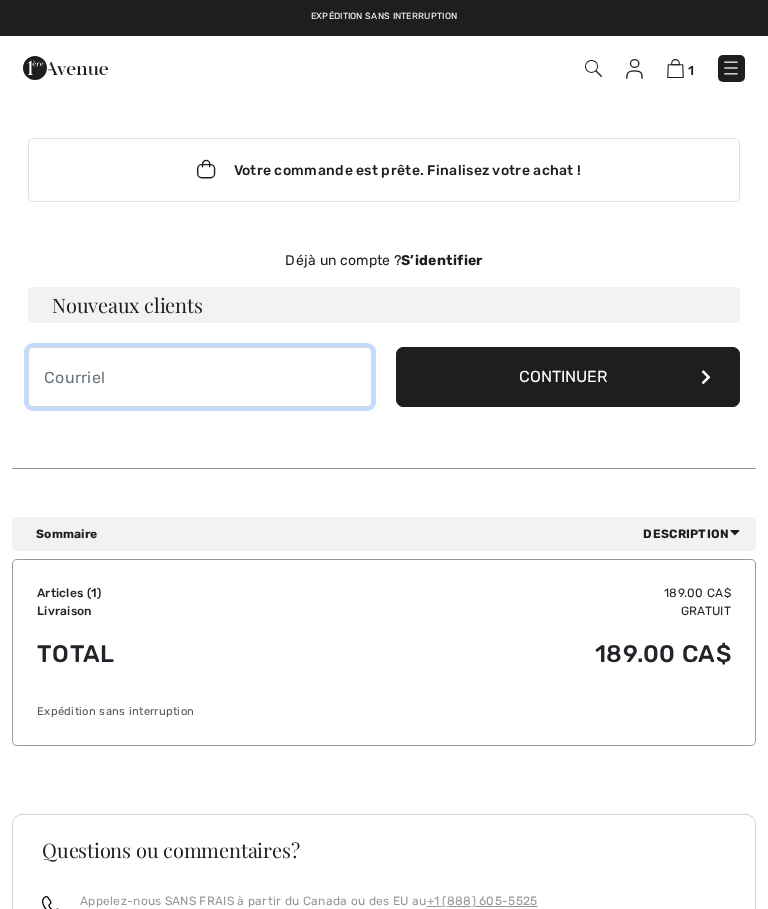 click at bounding box center (200, 377) 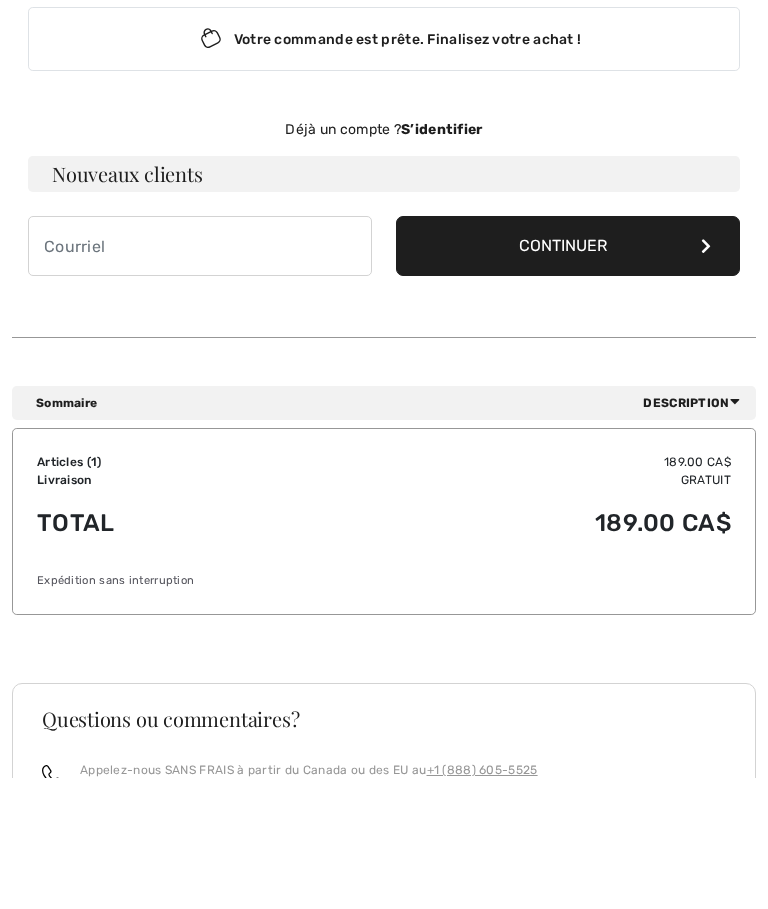 click on "Continuer" at bounding box center (568, 377) 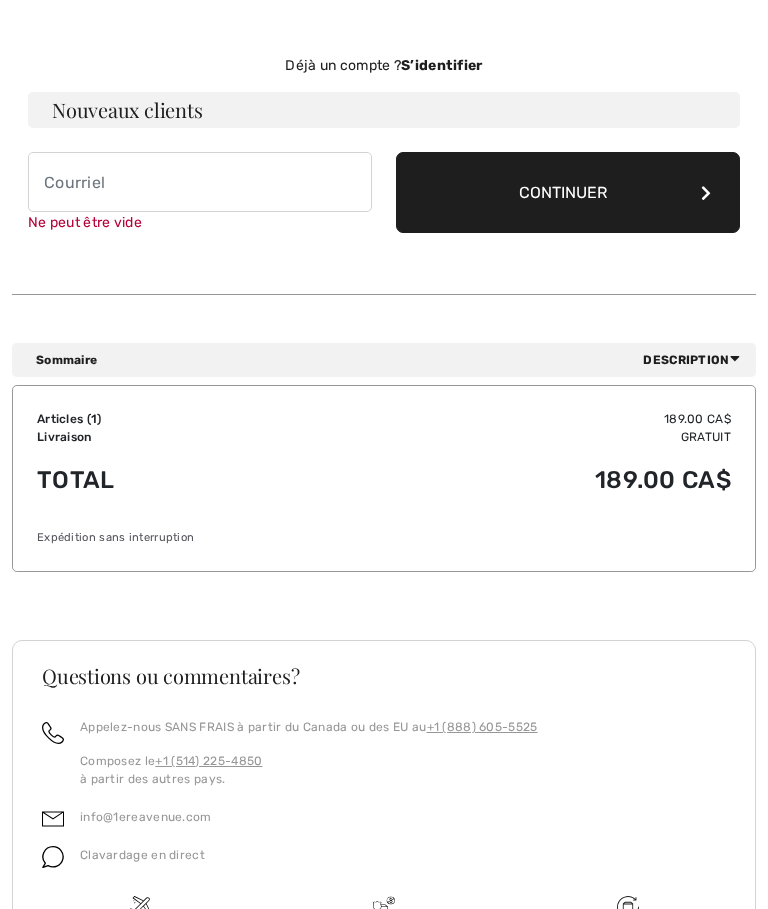 scroll, scrollTop: 203, scrollLeft: 0, axis: vertical 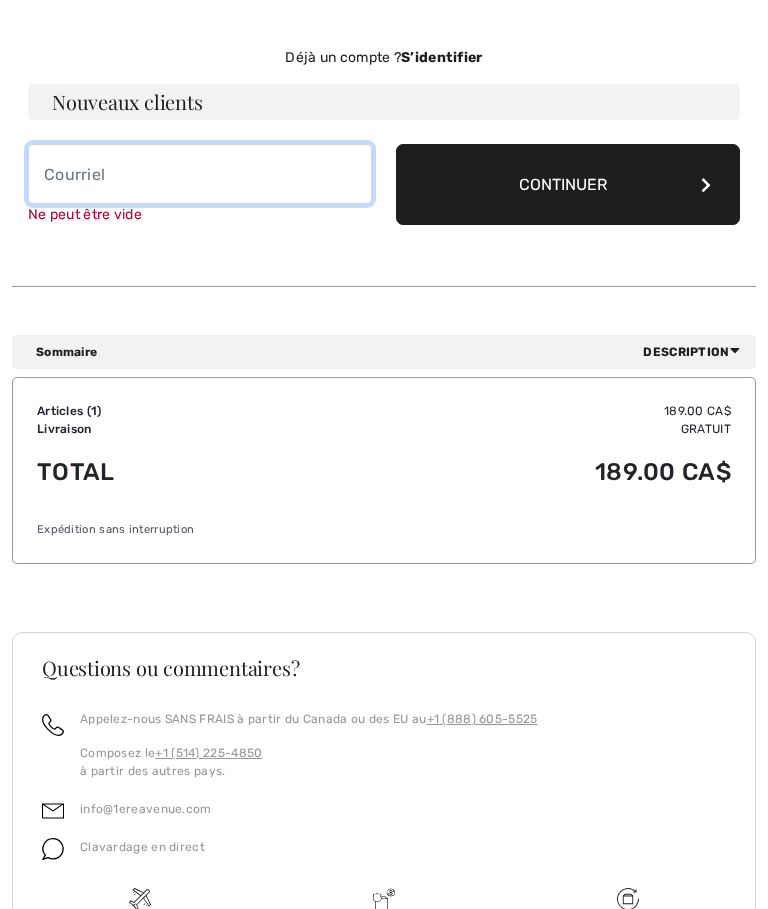 click at bounding box center (200, 174) 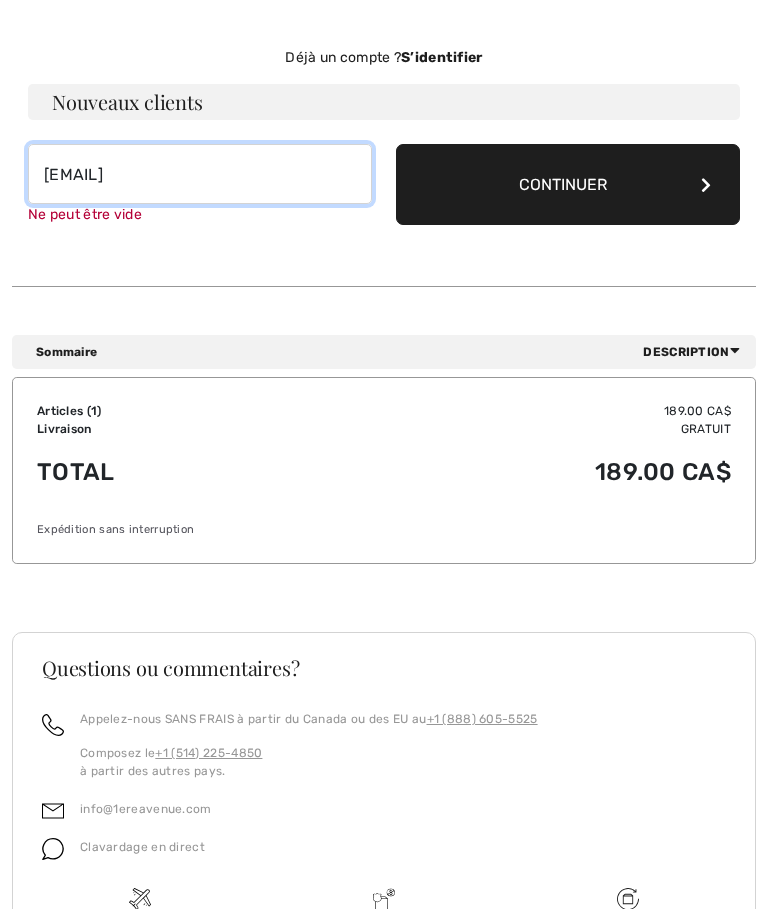 type on "[EMAIL]" 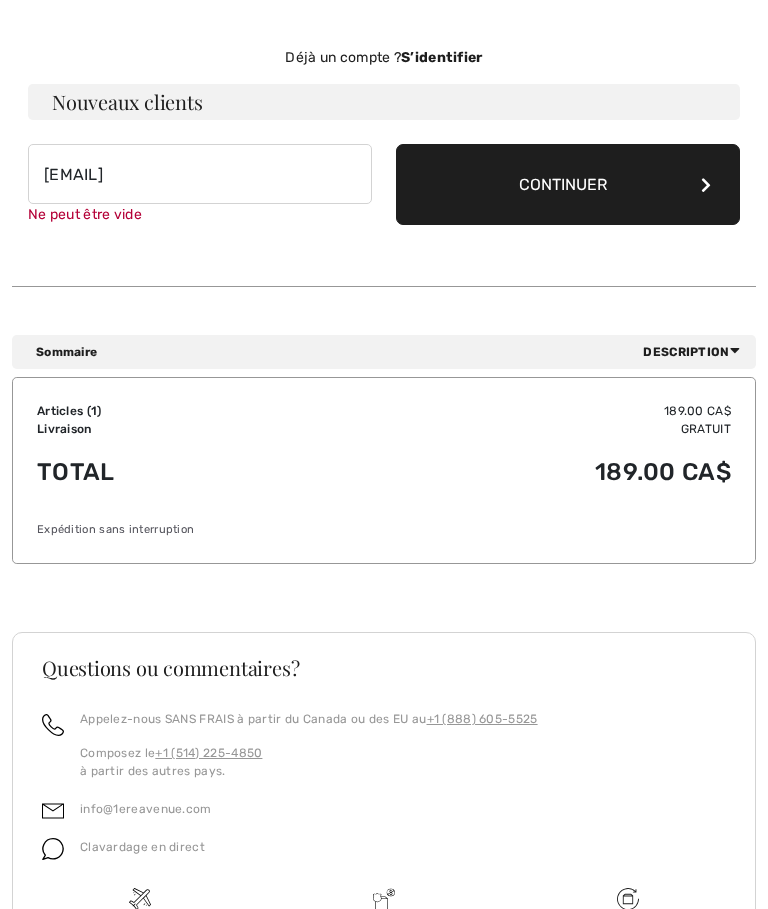 click on "Continuer" at bounding box center [568, 184] 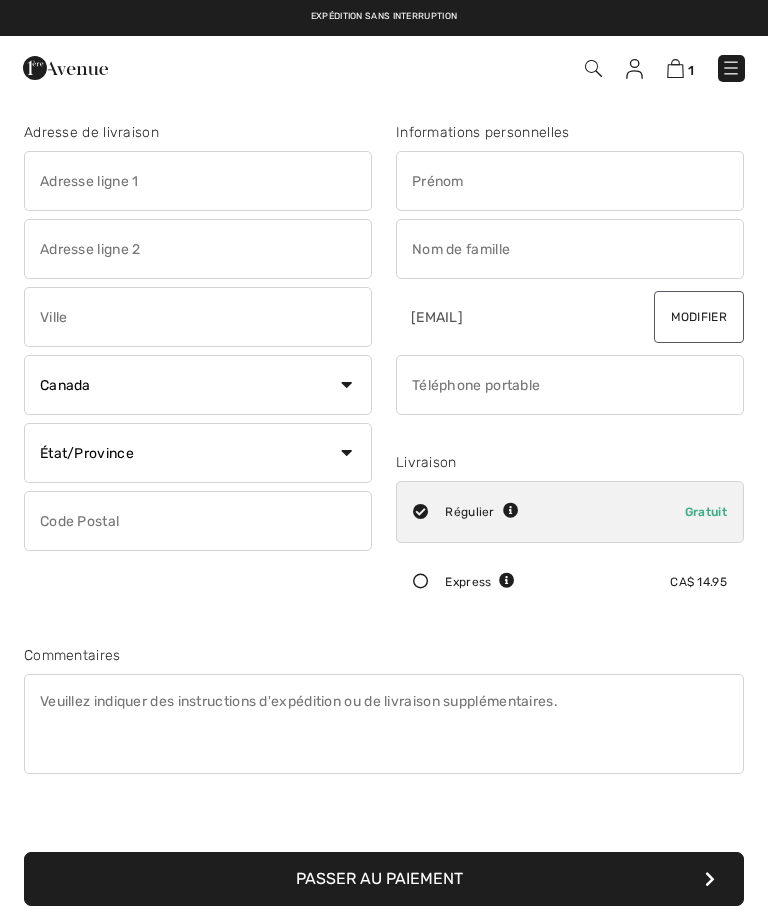 scroll, scrollTop: 0, scrollLeft: 0, axis: both 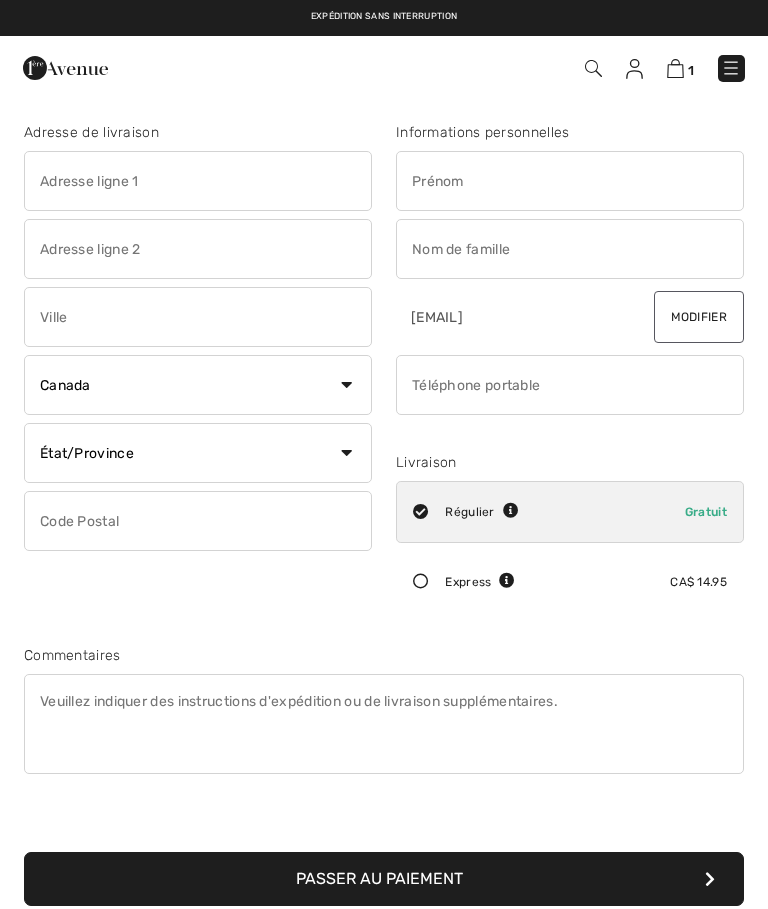 click at bounding box center (198, 181) 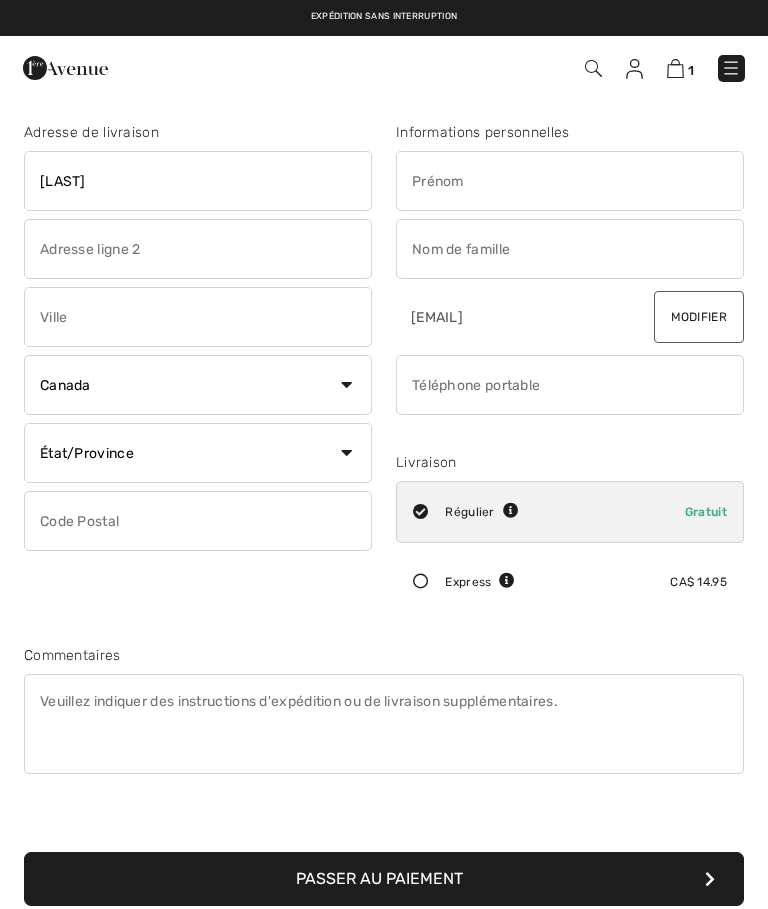 type on "I" 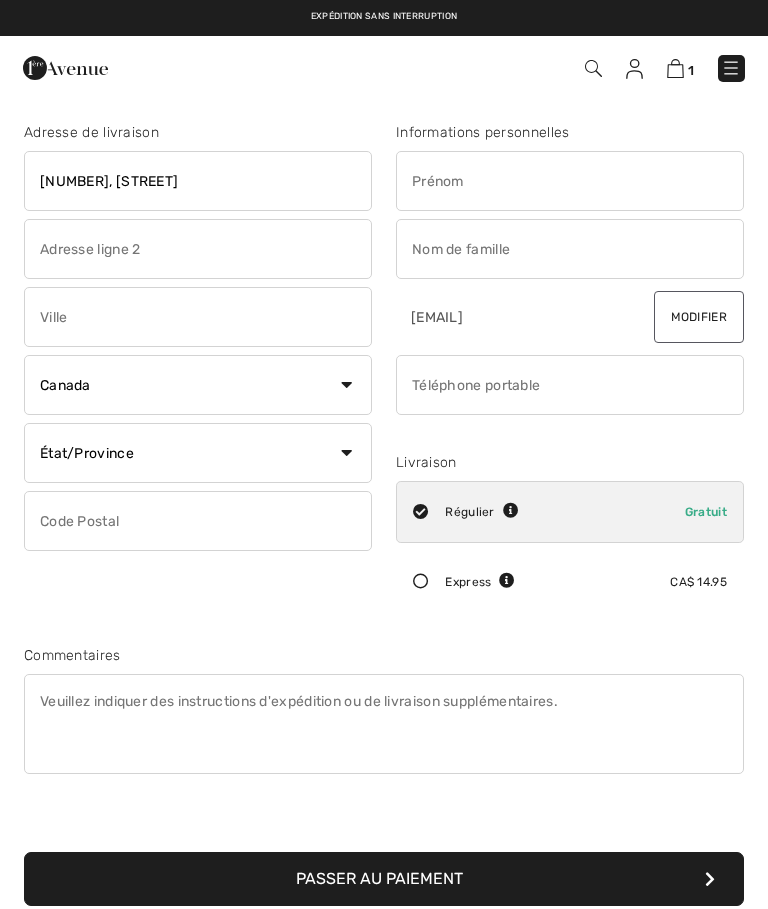 type on "[NUMBER], [STREET]" 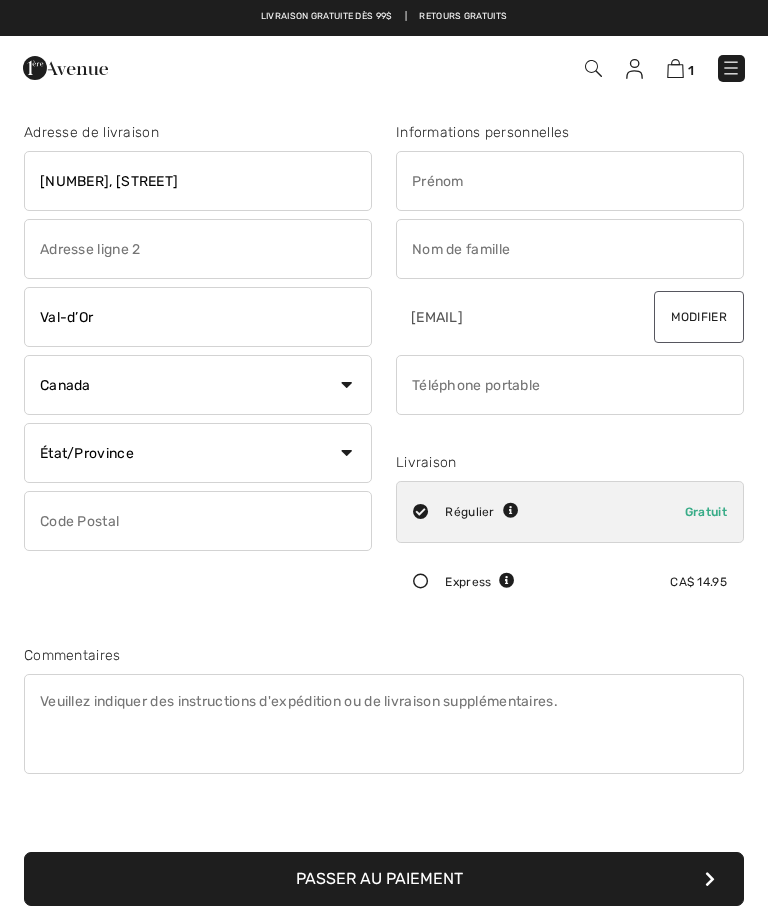 click at bounding box center (198, 521) 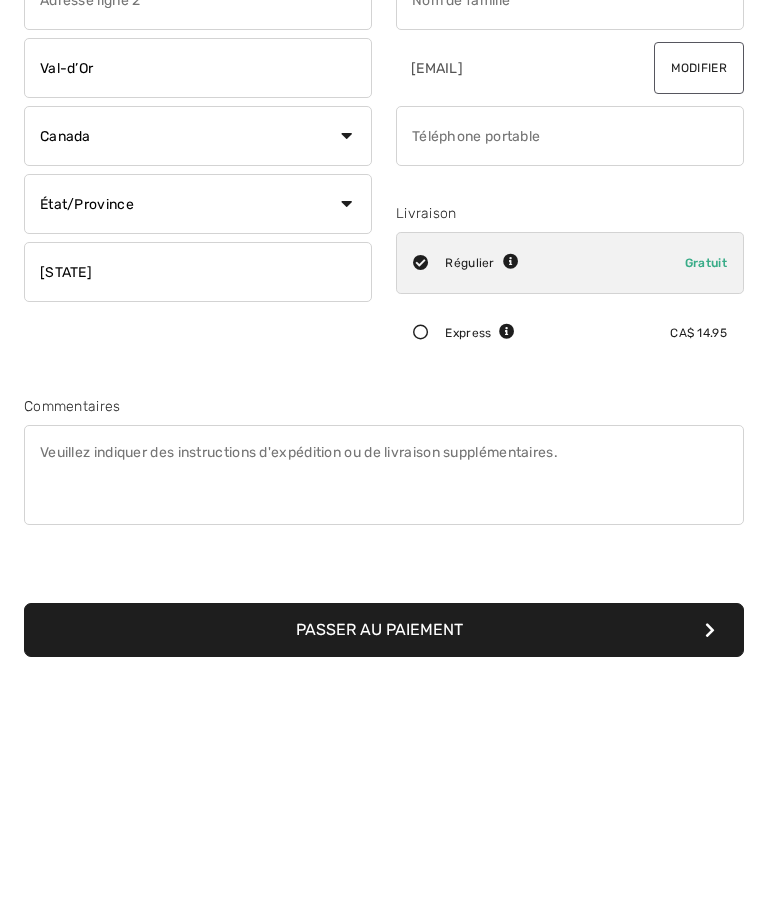type on "O" 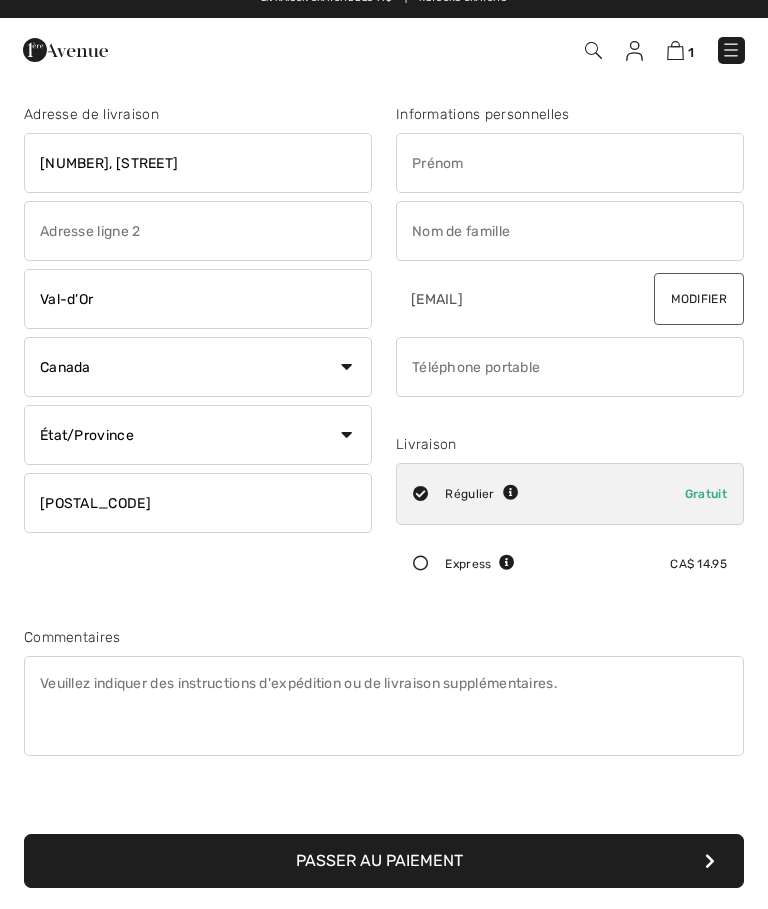 type on "[POSTAL_CODE]" 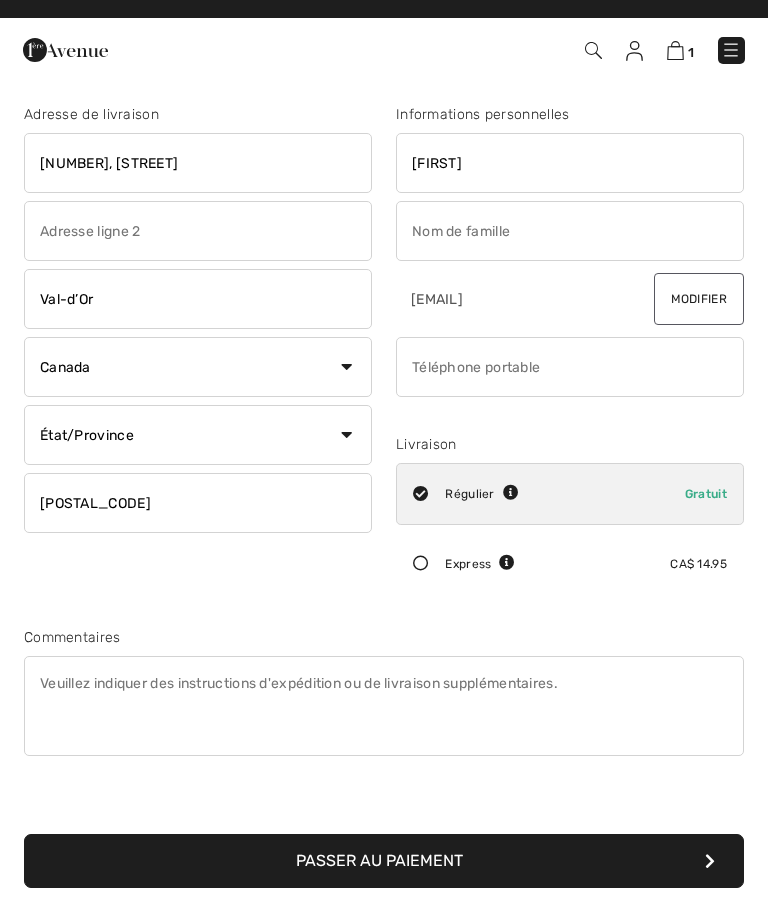 click at bounding box center (570, 249) 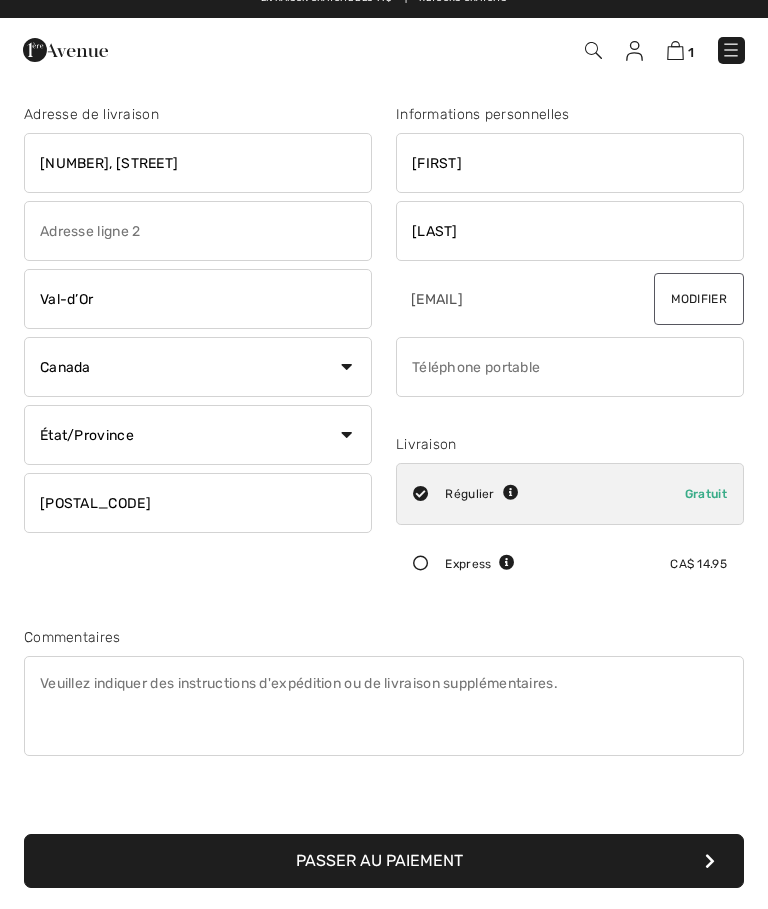 type on "[LAST]" 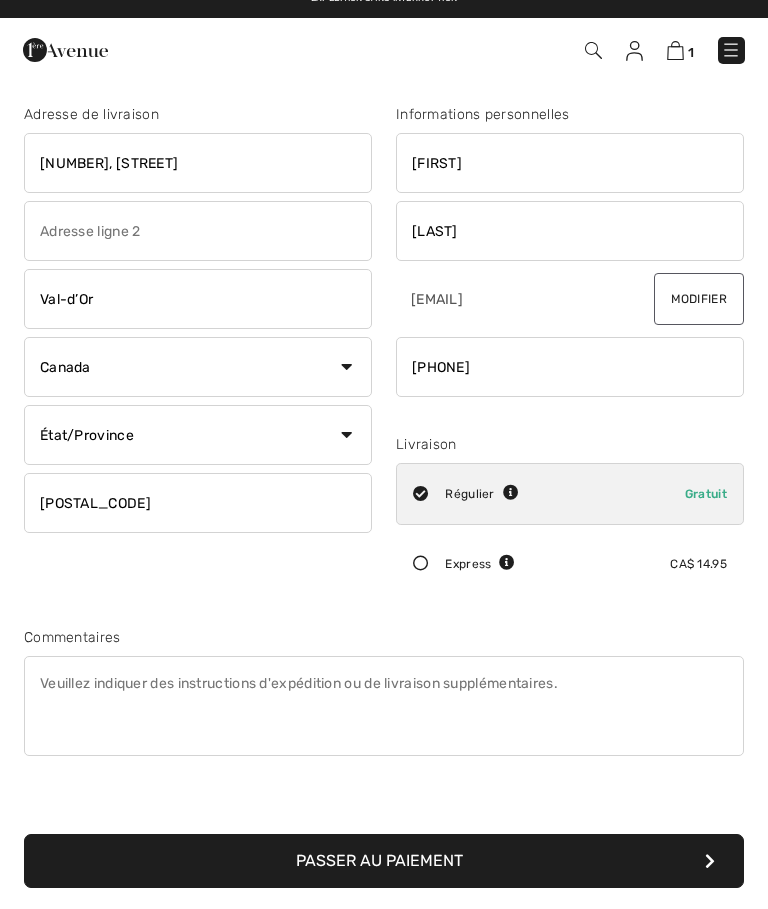 scroll, scrollTop: 18, scrollLeft: 0, axis: vertical 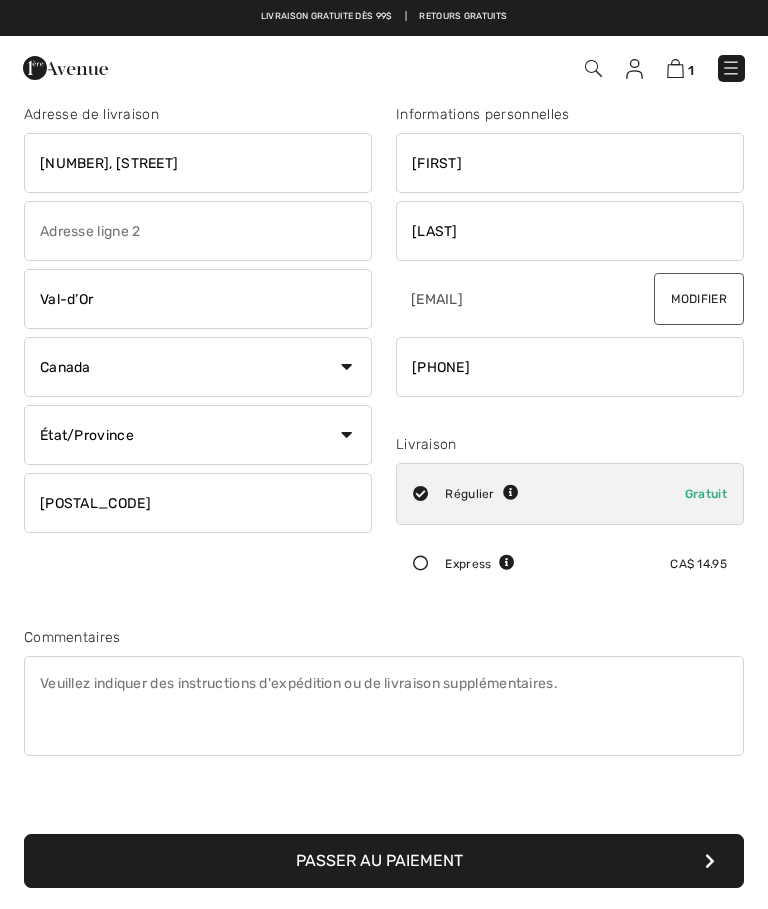 type on "8198600009" 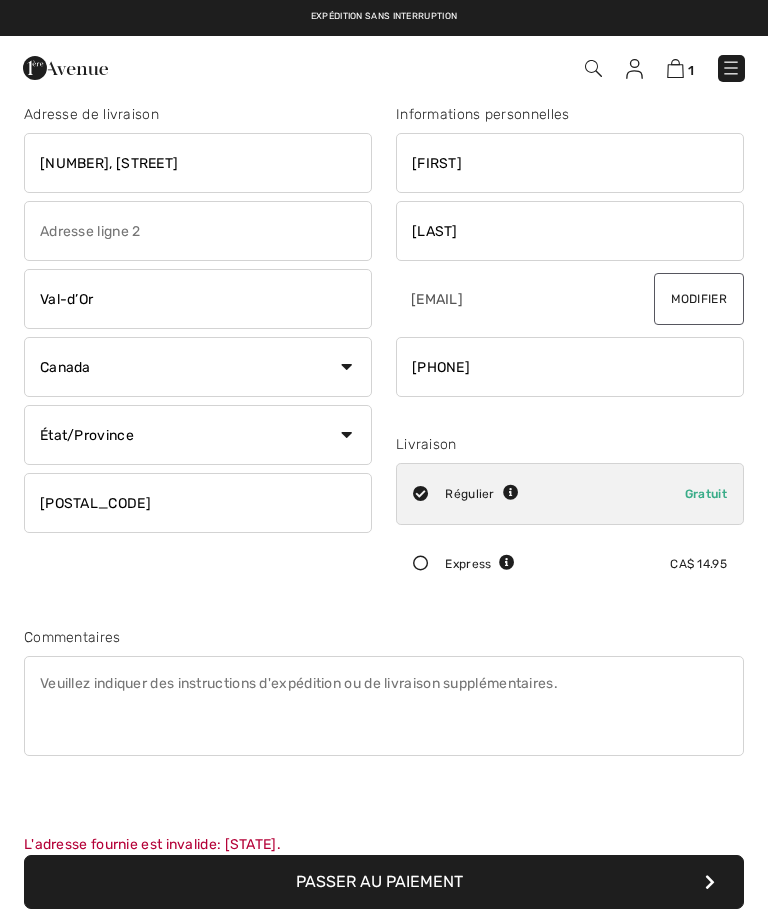 click on "Passer au paiement" at bounding box center (384, 882) 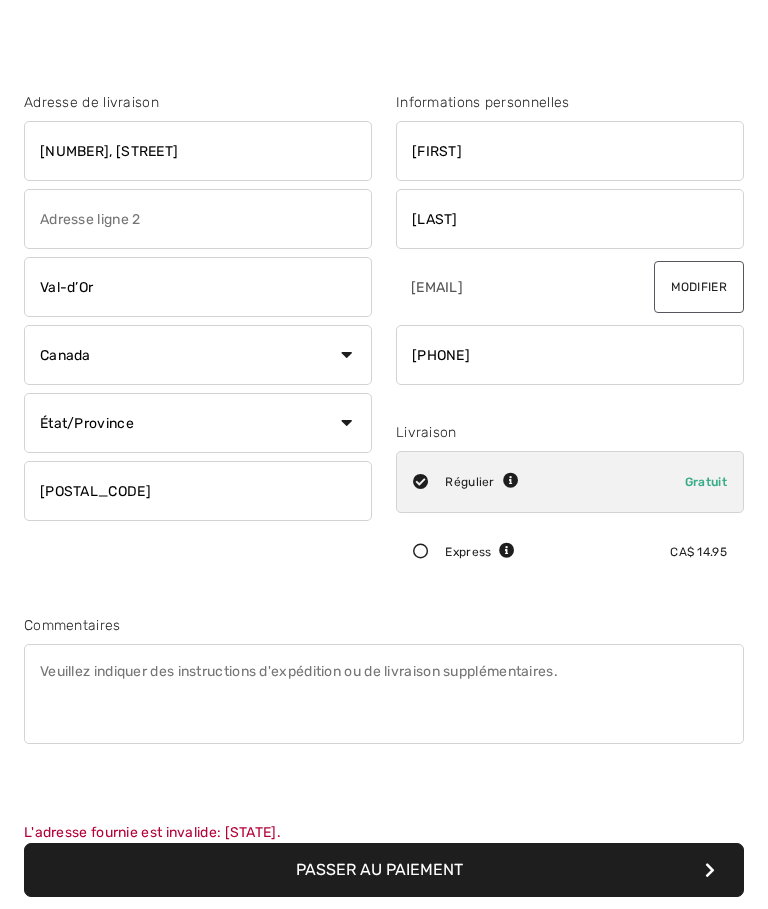 click on "État/Province
Alberta
Colombie-Britannique
Ile-du-Prince-Edward
Manitoba
Nouveau-Brunswick
Nouvelle-Ecosse
Nunavut
Ontario
Québec
Saskatchewan
Terre-Neuve-et-Labrador
Territoires-du-Nord-Ouest
Yukon" at bounding box center (198, 423) 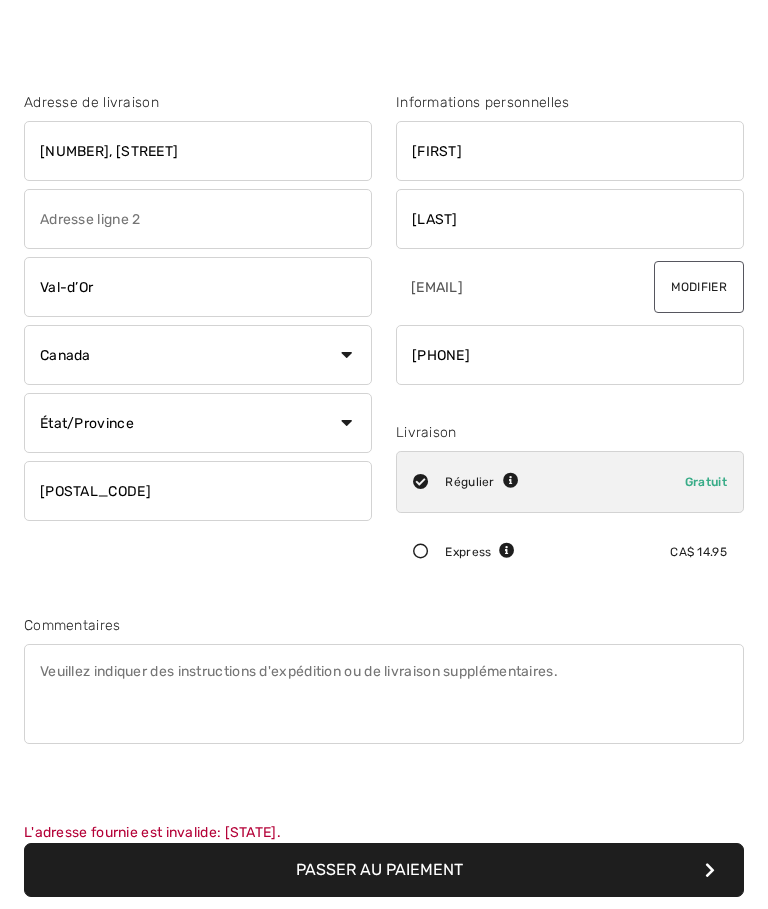 select on "[PROVINCE_CODE]" 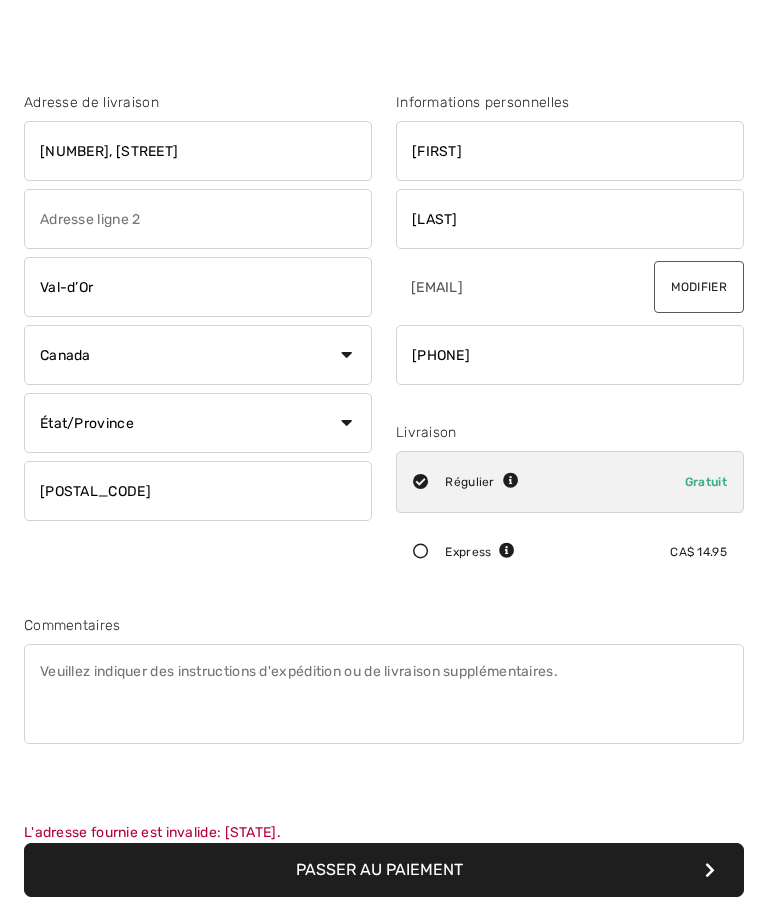 click on "Passer au paiement" at bounding box center [384, 870] 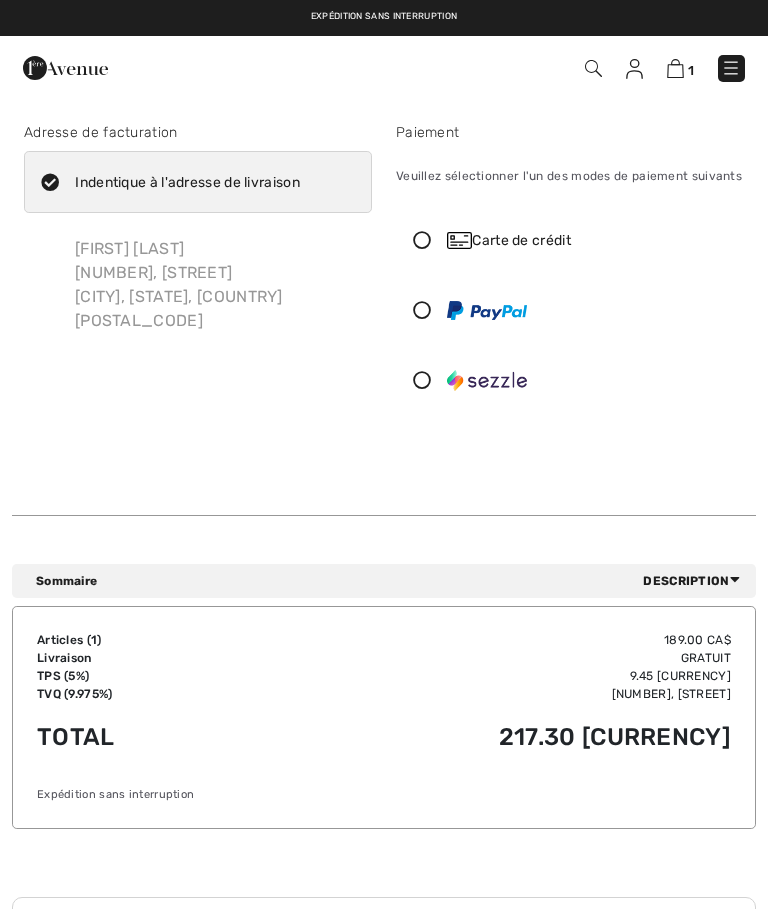 scroll, scrollTop: 0, scrollLeft: 0, axis: both 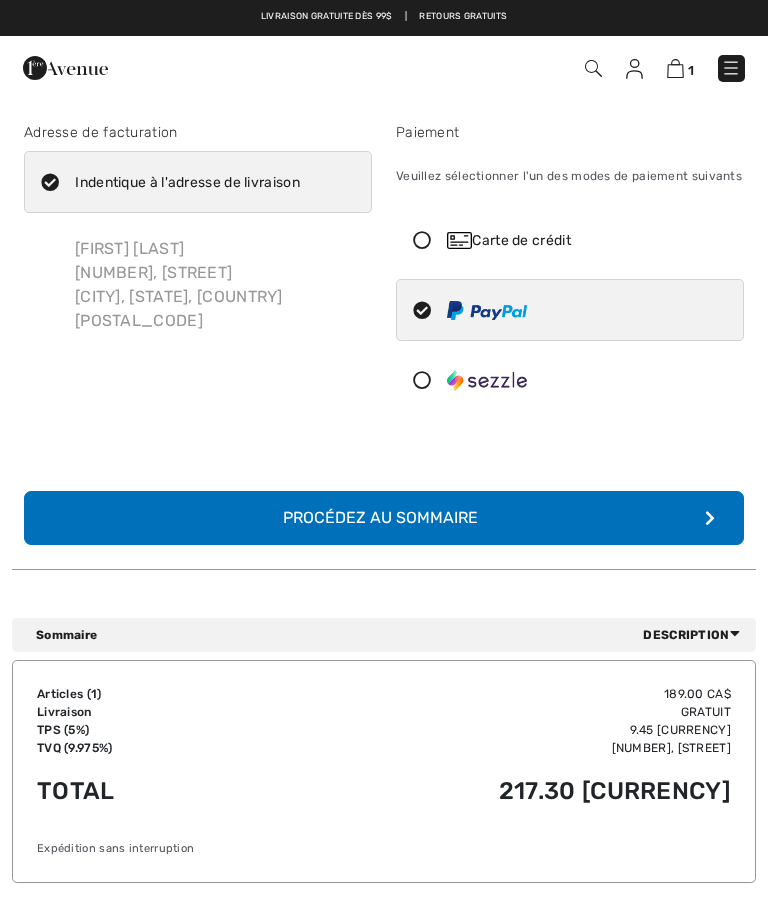 click on "Procédez au sommaire" at bounding box center [384, 518] 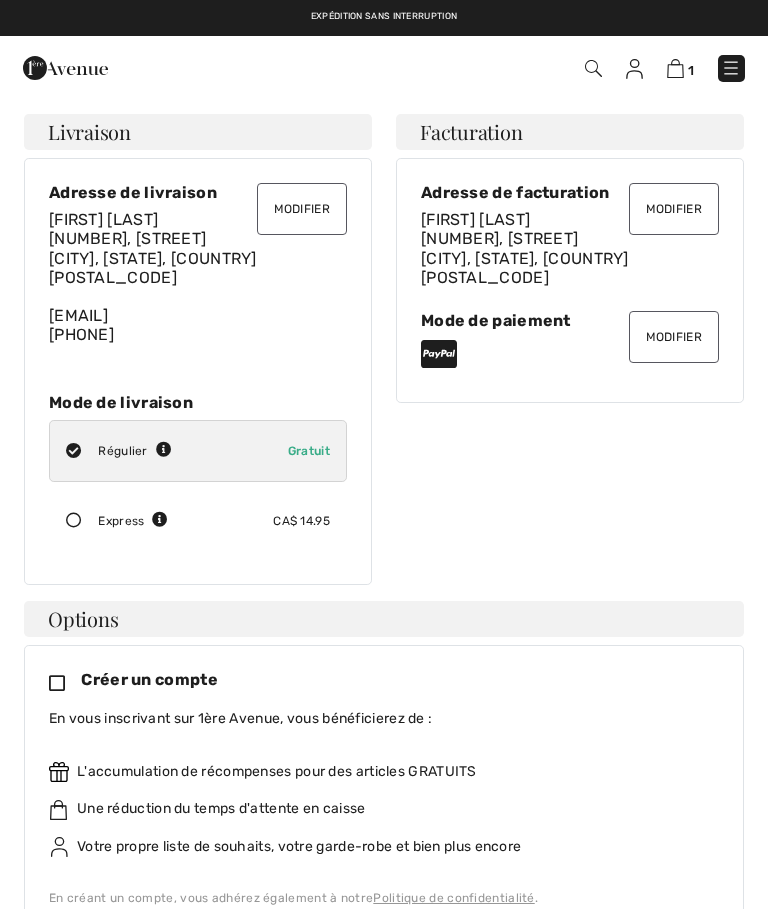 scroll, scrollTop: 0, scrollLeft: 0, axis: both 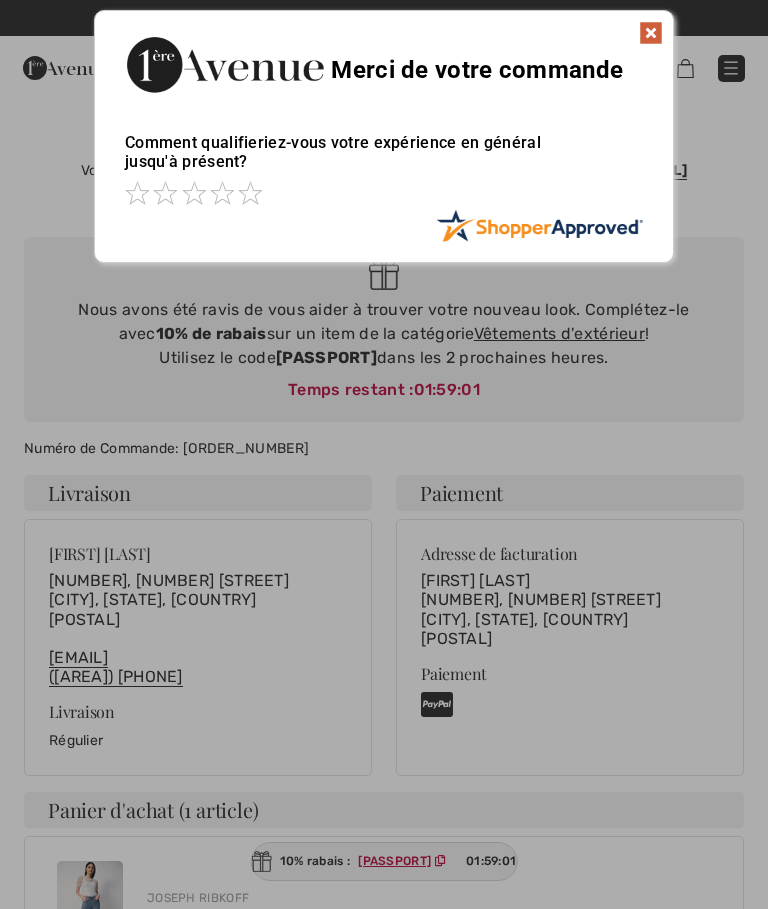 click at bounding box center [651, 33] 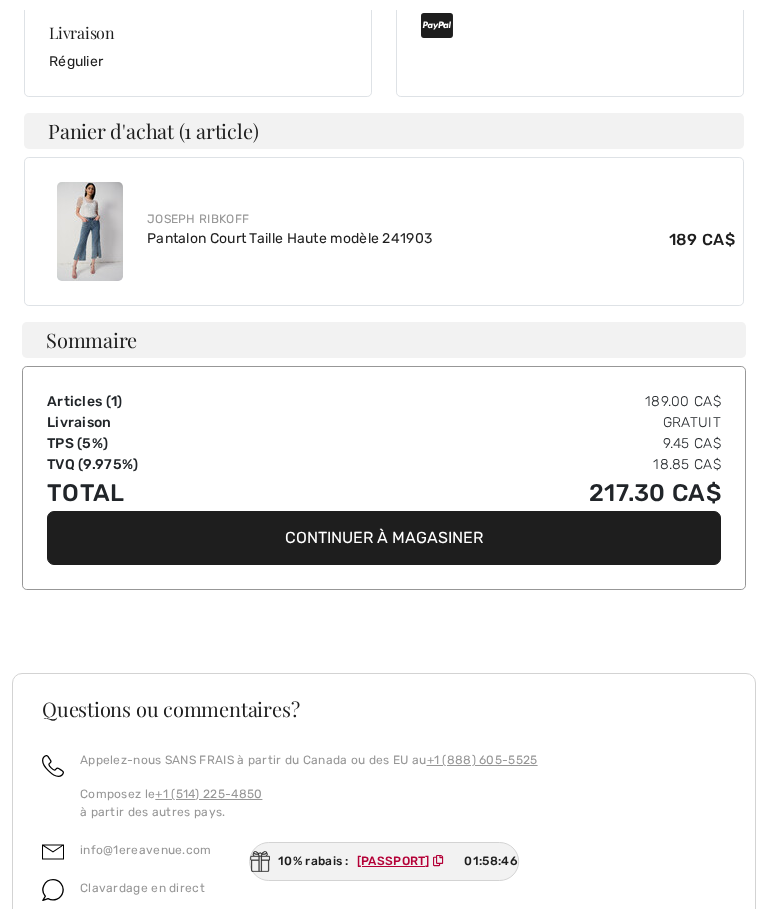 scroll, scrollTop: 694, scrollLeft: 0, axis: vertical 